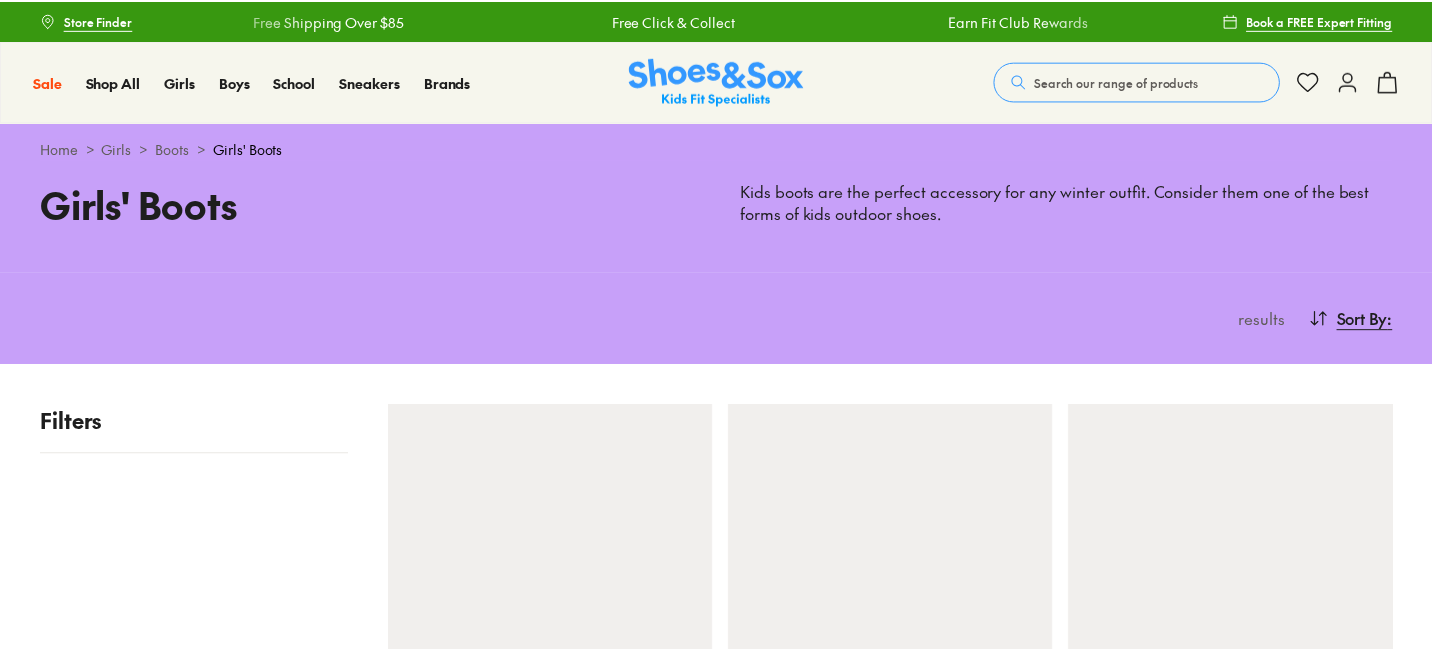 scroll, scrollTop: 0, scrollLeft: 0, axis: both 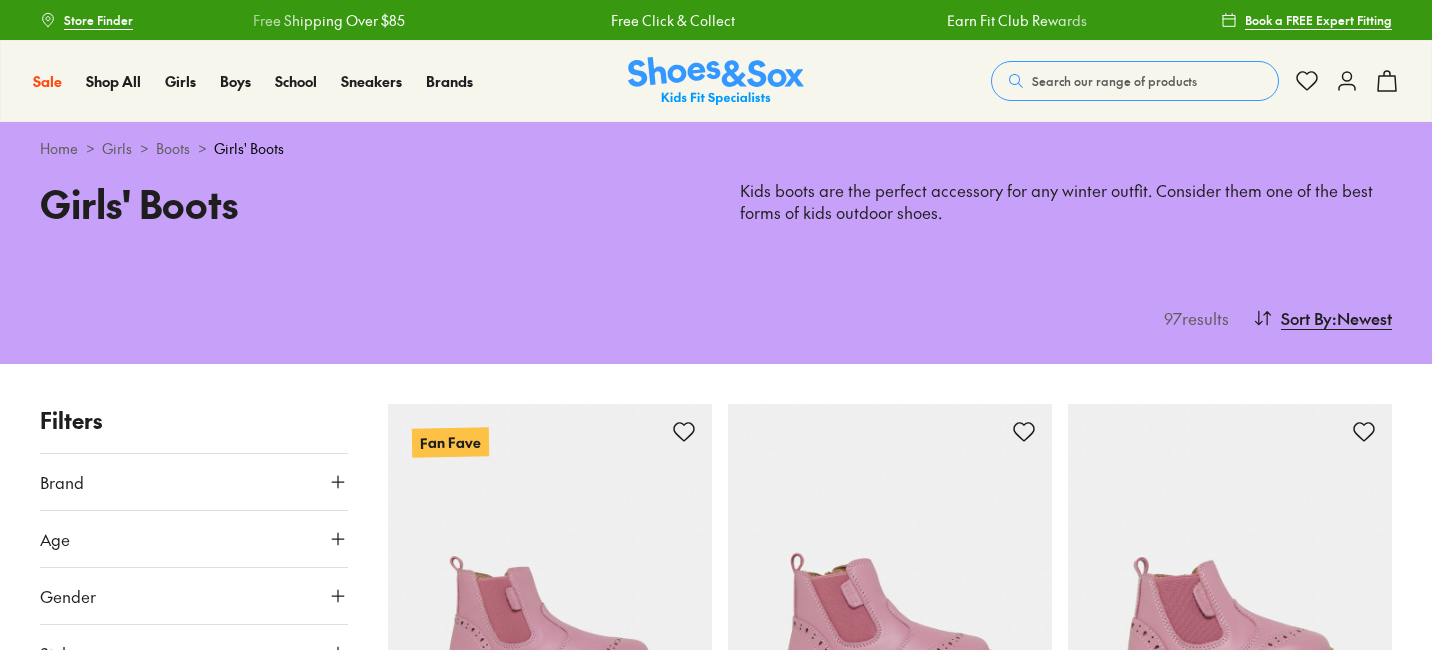 click on "Filters Brand Bobux ( 17 ) Camper ( 4 ) Candy ( 8 ) Ciao ( 13 ) Clarks ( 40 ) Old Soles ( 4 ) Roc ( 6 ) Surefit ( 4 ) Age Infant/Toddler ( 38 ) Youth ( 38 ) Junior ( 19 ) Senior ( 1 ) Gender All Girls Unisex Style Boots ( 96 ) Colour Black ( 24 ) Pink ( 21 ) Neutrals ( 14 ) Purple ( 11 ) Brown ( 9 ) Blue ( 4 ) Navy ( 4 ) Beige ( 2 ) Gold ( 2 ) Red ( 2 ) Silver ( 2 ) Grey ( 1 ) Price Min $ 30 Max $ 110 Size EU UK US 0-12 Months 19 20 1-3 Years 21 22 23 24 25 26 27 3-8 Years 28 29 30 31 32 33 34 8+ Years 35 36 37 38 39 Fan Fave Bobux Kid+ Billie Boot $ 109.95 1 colour Bobux Iwalk Billie Boot $ 104.95 2 colours Bobux Step Up Billie Boot $ 94.95 2 colours Exclusive Surefit Mani II Boots $ 89.95 2 colours Sale Bobux Iwalk Willow Boot $ 80.00 $ 104.95 1 colour Sale Clarks Chelsea II Junior $ 60.00 $ 89.95 10 colours Sale Clarks Chelsea II Junior $ 60.00 $ 89.95 10 colours Sale Clarks Chelsea II Junior $ 60.00 $ 89.95 10 colours Sale Clarks Charlie $ 60.00 $ 89.95 2 colours Sale Clarks Chelsea II Junior $ 60.00 $ $" at bounding box center [716, 3103] 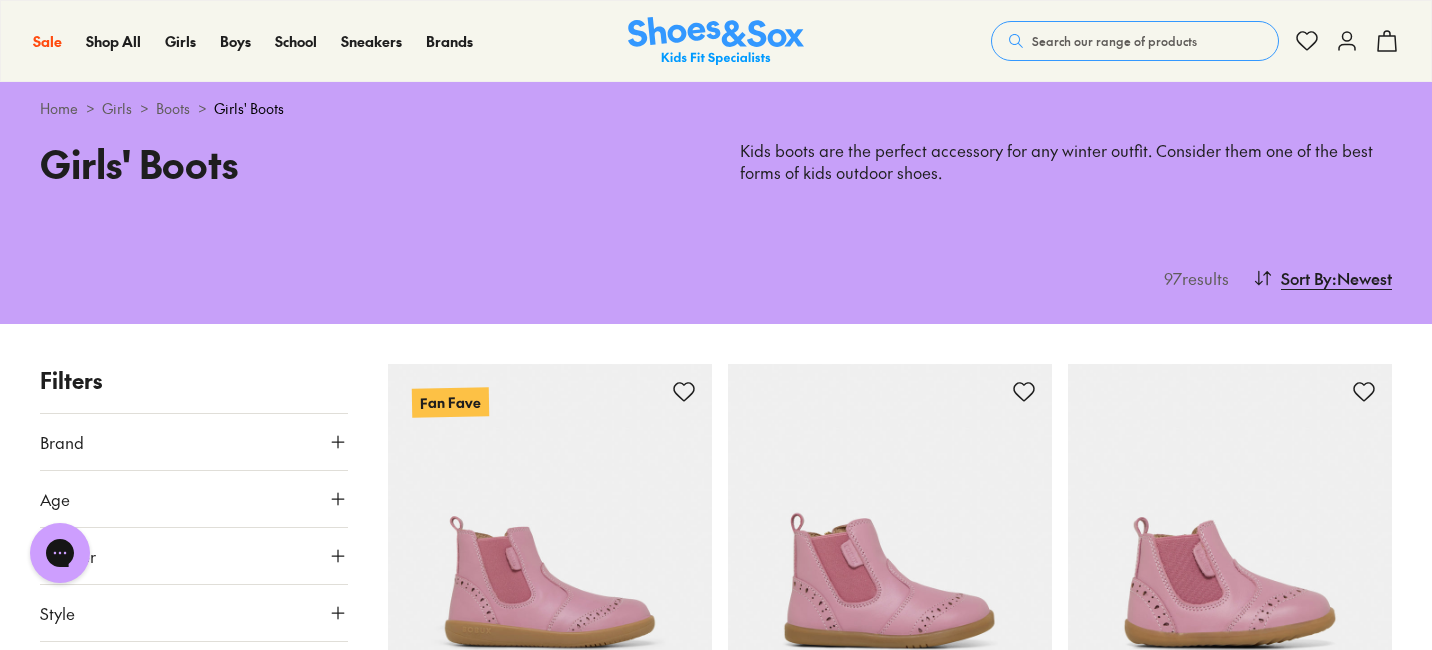 scroll, scrollTop: 0, scrollLeft: 0, axis: both 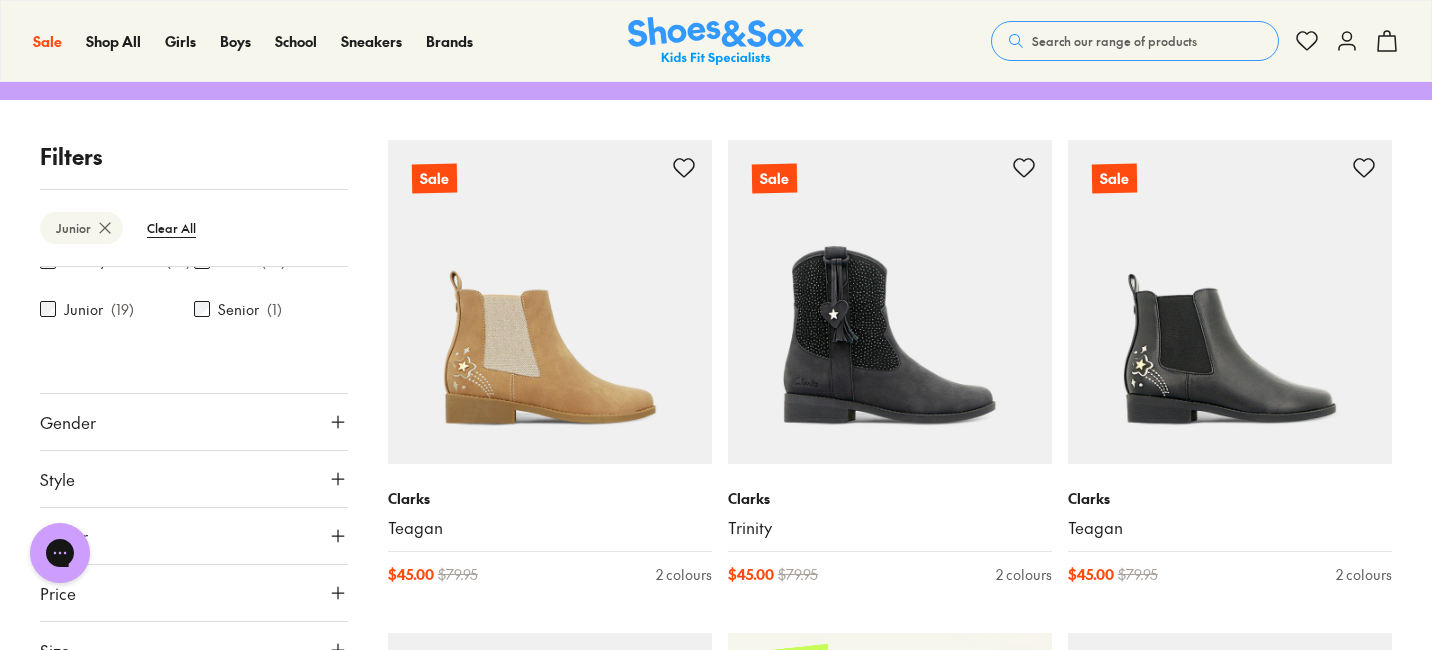 click on "Filters Junior   Clear All Brand Bobux Camper Candy Ciao Clarks ( 19 ) Old Soles Roc Surefit Age Infant/Toddler ( 38 ) Youth ( 38 ) Junior ( 19 ) Senior ( 1 ) Gender All Girls Unisex Style Boots ( 19 ) Colour Black ( 7 ) Pink ( 2 ) Neutrals ( 3 ) Purple ( 1 ) Brown ( 4 ) Blue Navy ( 1 ) Beige Gold Red Silver ( 1 ) Grey Price Min $ 30 Max $ 110 Size EU UK US 0-12 Months 19 20 1-3 Years 21 22 23 24 25 26 27 3-8 Years 28 29 30 31 32 33 34 8+ Years 35 36 37 38 39 Sale Clarks Teagan $ 45.00 $ 79.95 2 colours Sale Clarks Trinity $ 45.00 $ 79.95 2 colours Sale Clarks Teagan $ 45.00 $ 79.95 2 colours Sale Clarks Chelsea II $ 50.00 $ 99.95 6 colours Sale Clarks Chelsea II $ 50.00 $ 99.95 6 colours Sale Clarks Chelsea II $ 50.00 $ 99.95 6 colours Sale Clarks Raven $ 45.00 $ 79.95 2 colours Sale Clarks Raven $ 45.00 $ 79.95 2 colours Sale Clarks Chelsea II $ 50.00 $ 99.95 6 colours Sale Clarks Ruth $ 40.00 $ 89.95 1 colour Sale Clarks Chelsea II $ 50.00 $ 99.95 6 colours Sale Clarks Trinity $ 60.00 $ 79.95 2 colours $ $" at bounding box center [716, 1853] 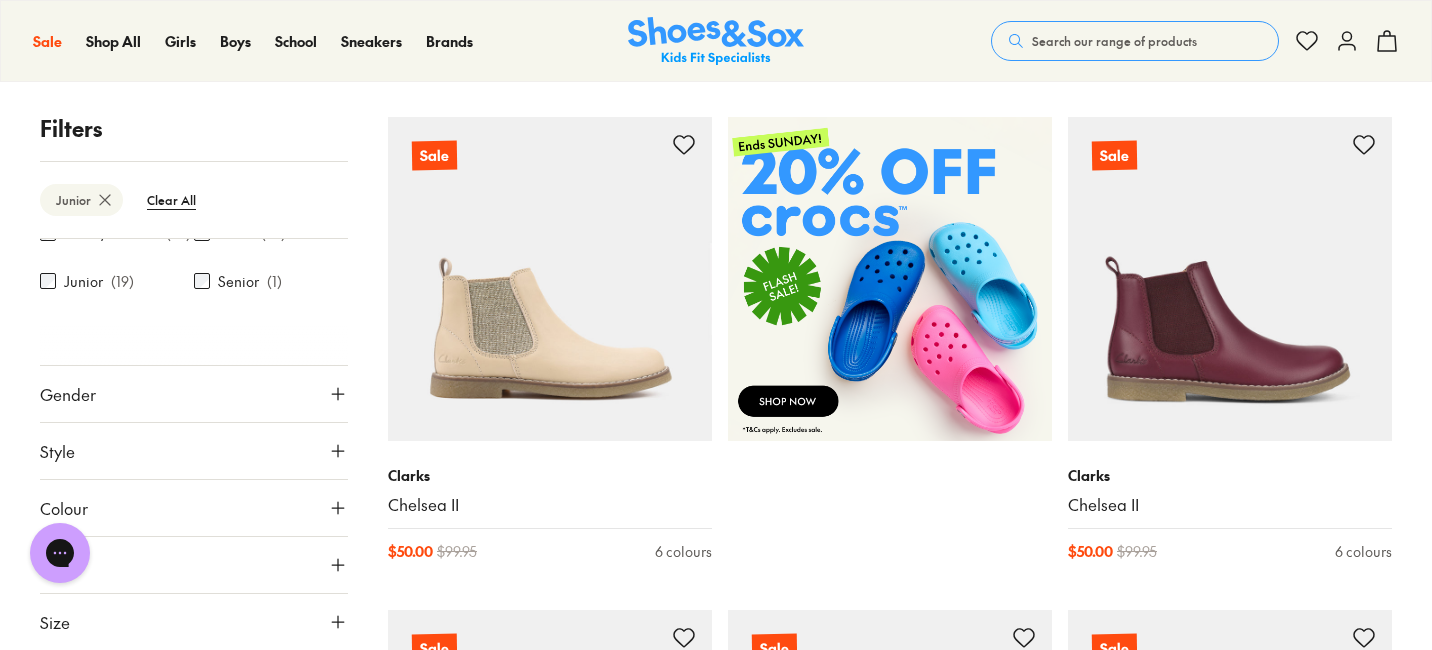 scroll, scrollTop: 784, scrollLeft: 0, axis: vertical 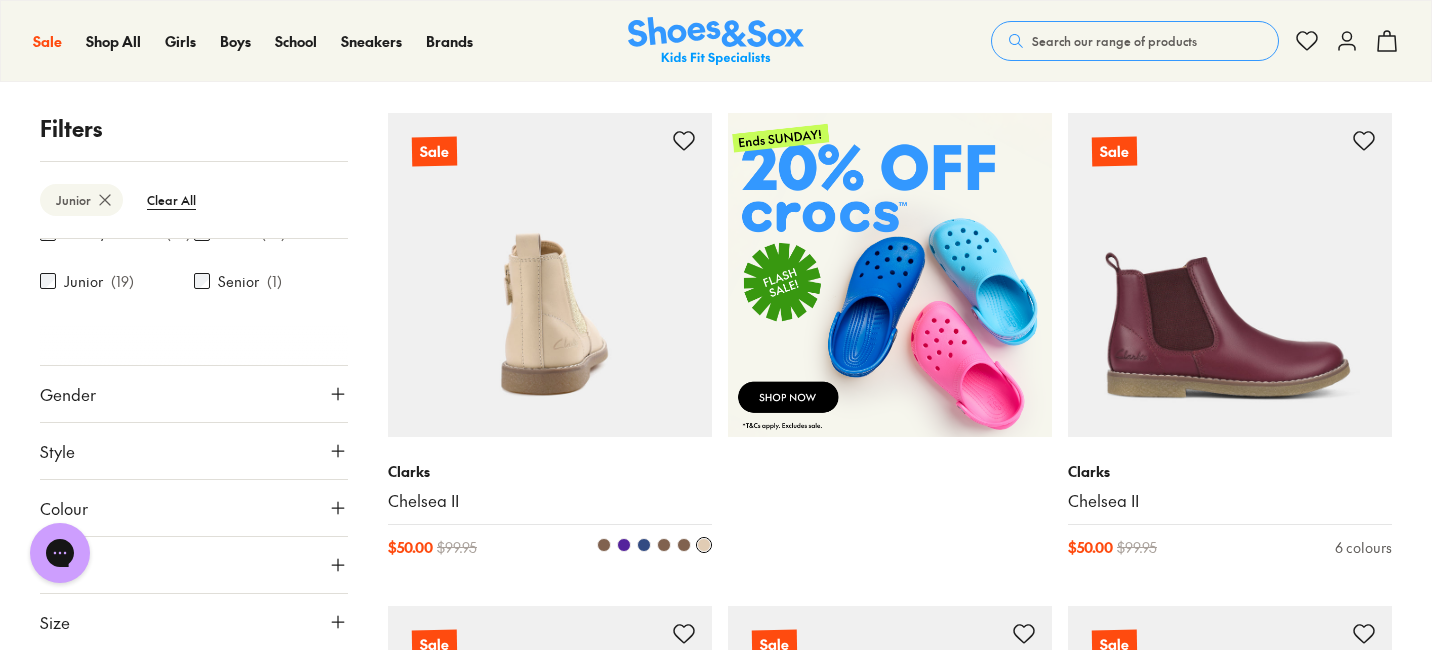 click at bounding box center (550, 275) 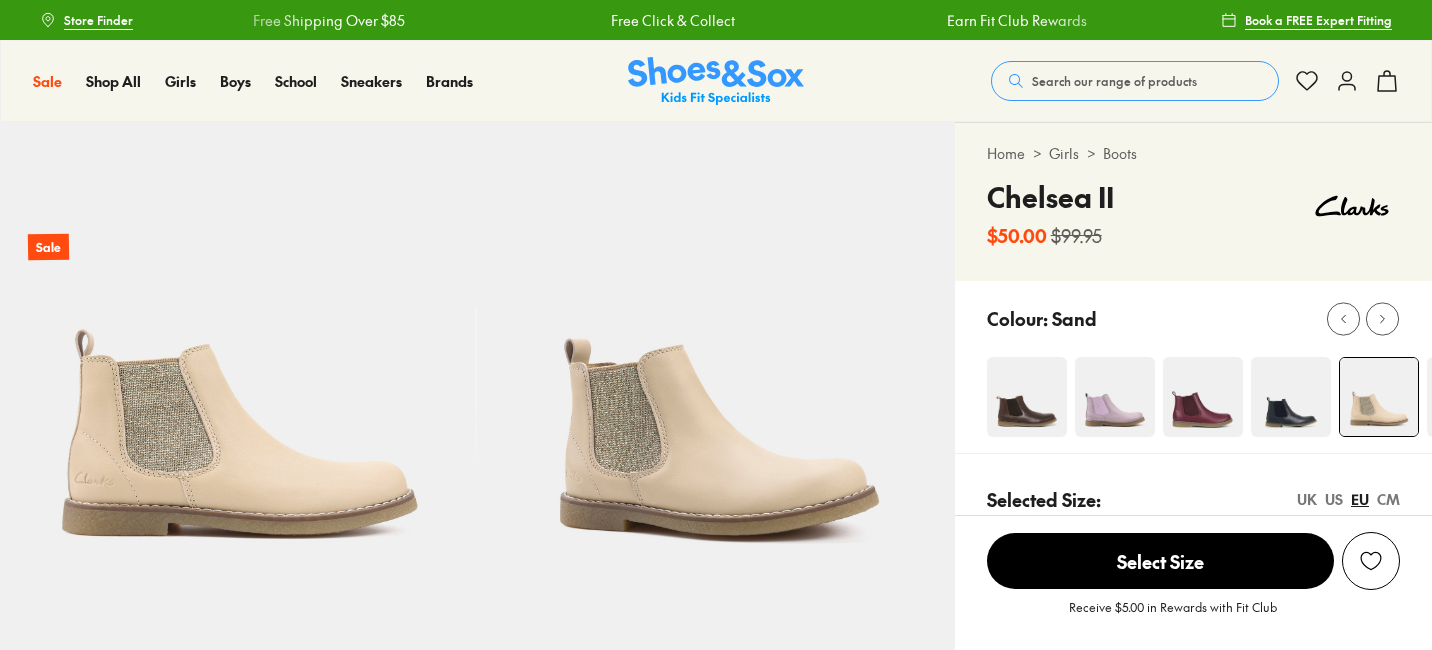 scroll, scrollTop: 0, scrollLeft: 0, axis: both 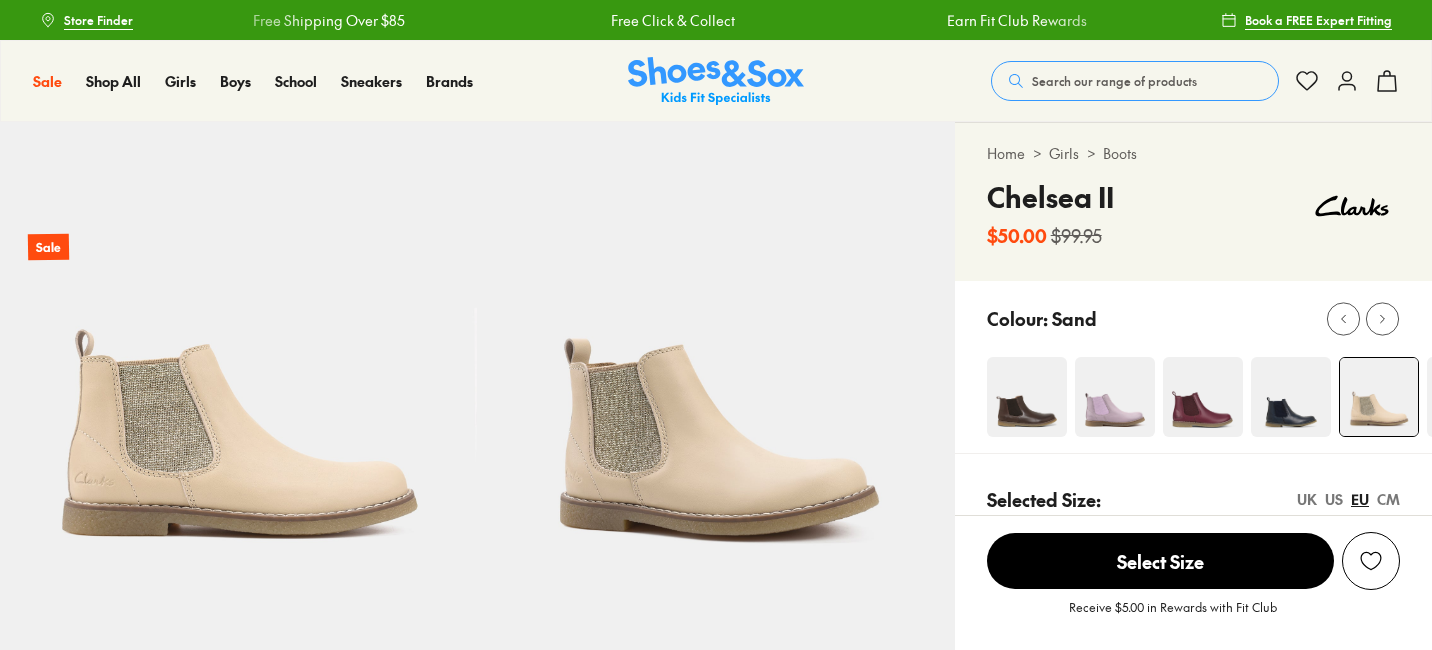 click at bounding box center [1027, 397] 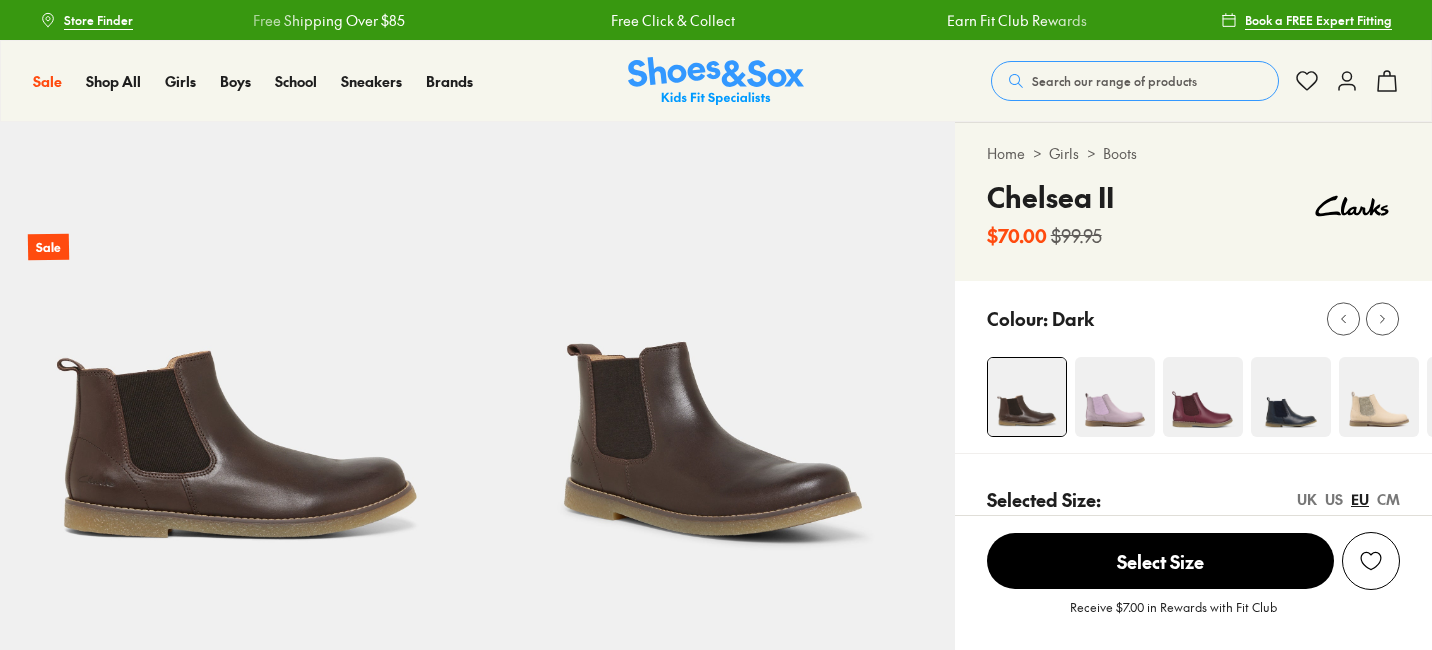 scroll, scrollTop: 0, scrollLeft: 0, axis: both 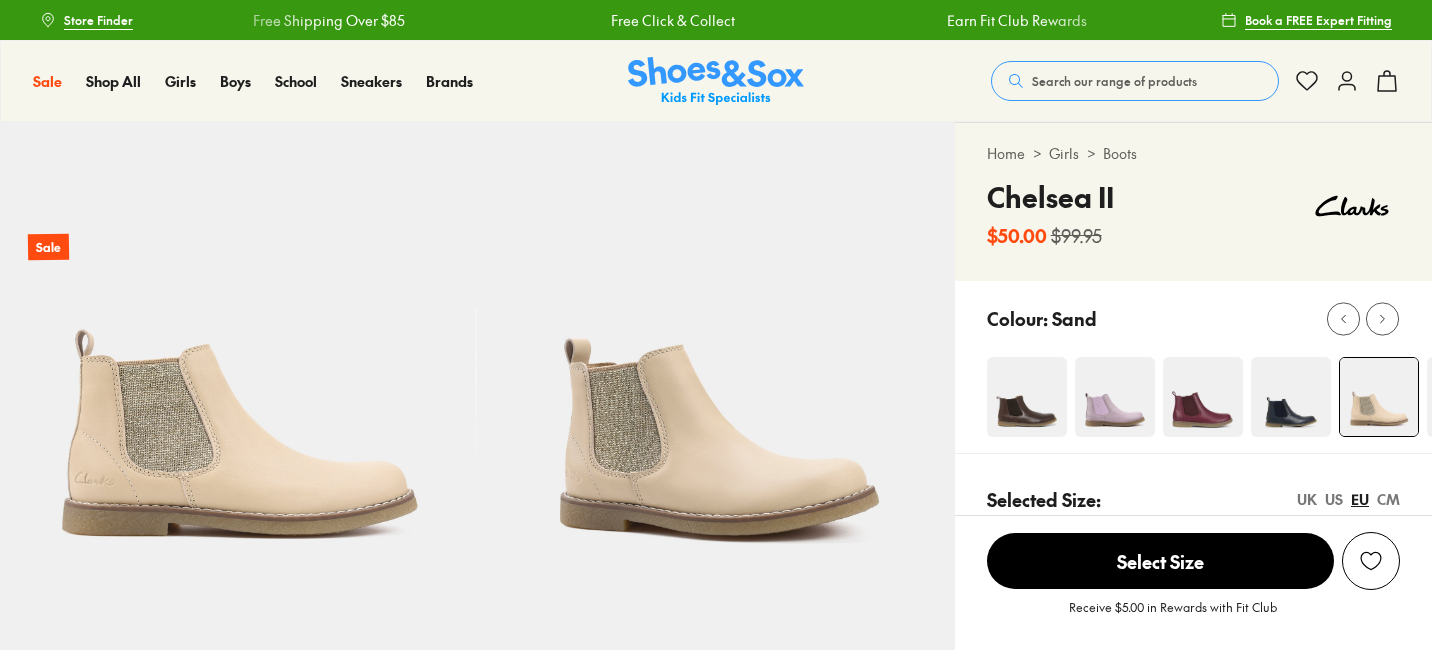 click on "UK" at bounding box center [1307, 499] 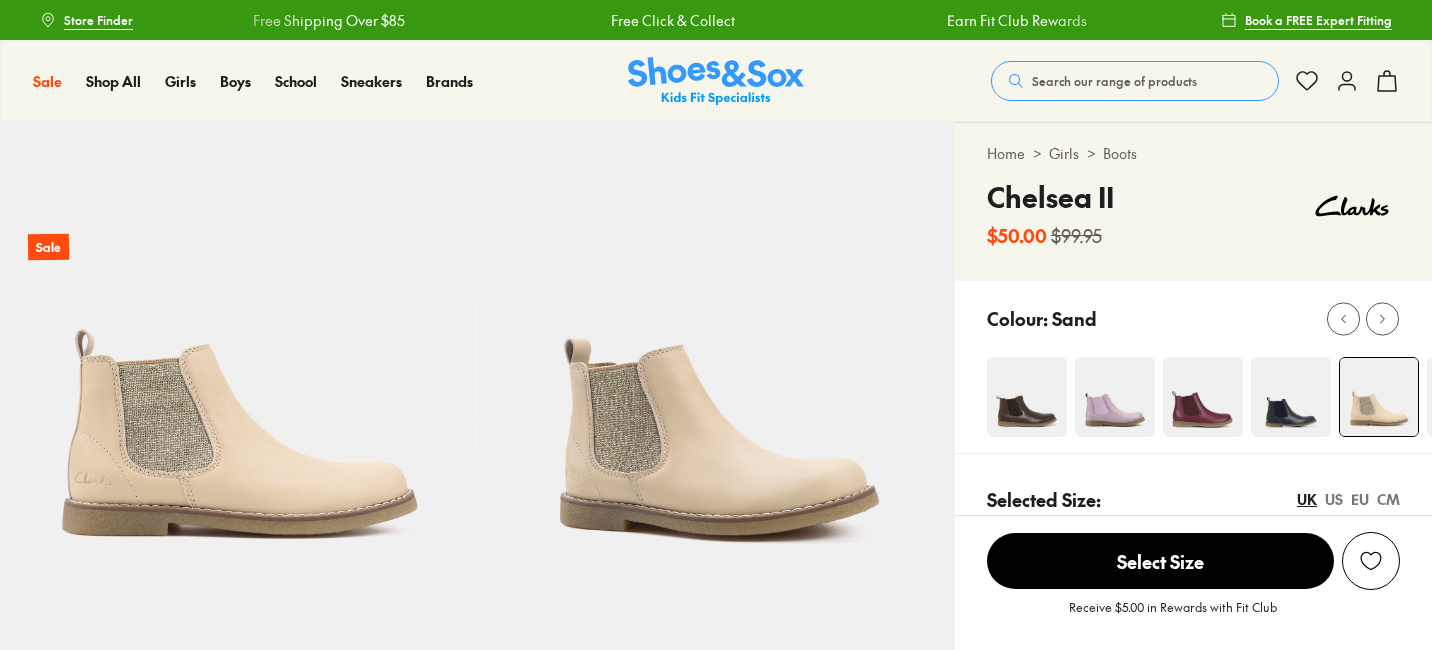 scroll, scrollTop: 0, scrollLeft: 0, axis: both 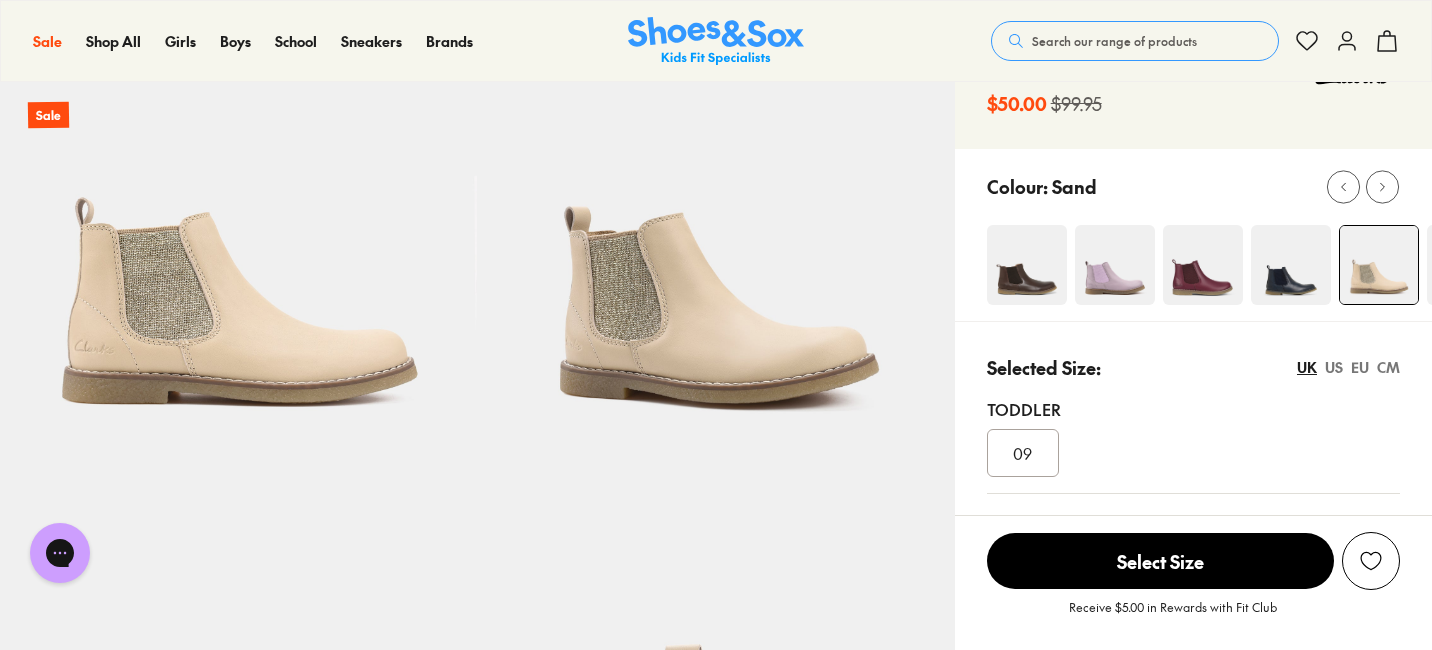 type 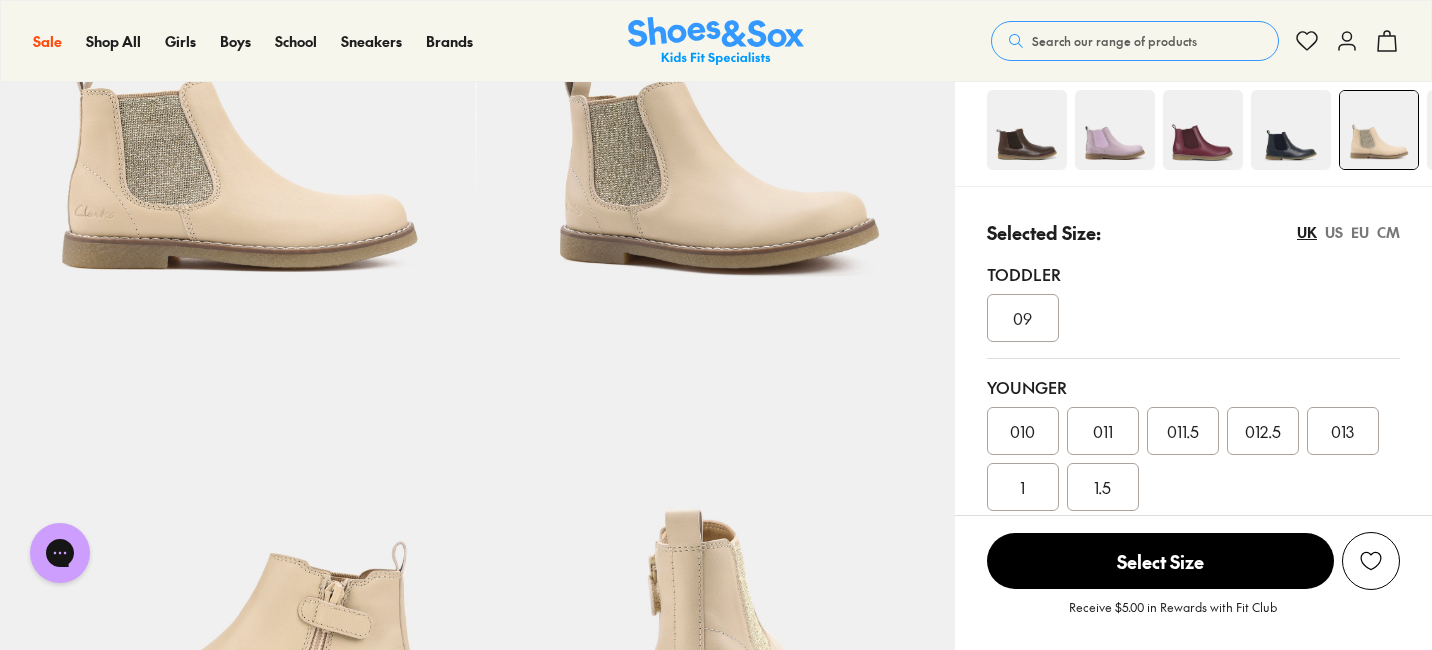 scroll, scrollTop: 252, scrollLeft: 0, axis: vertical 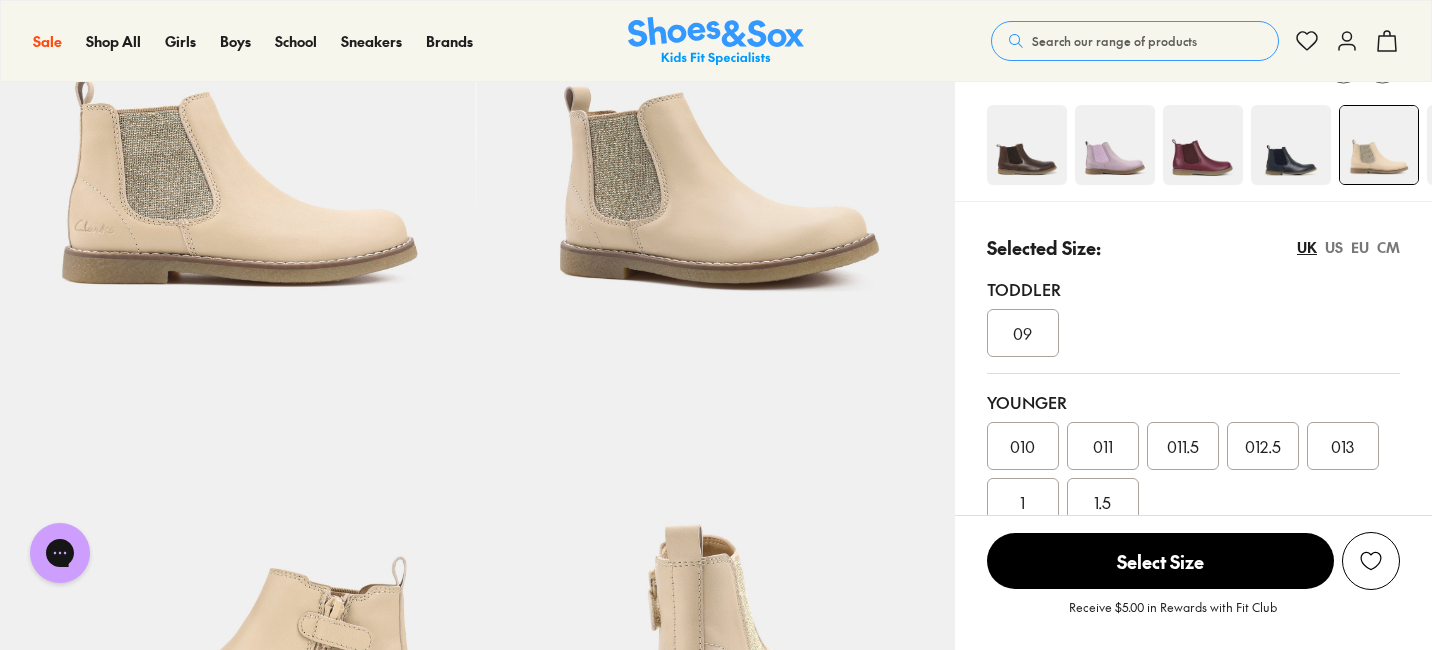 click on "US" at bounding box center [1334, 247] 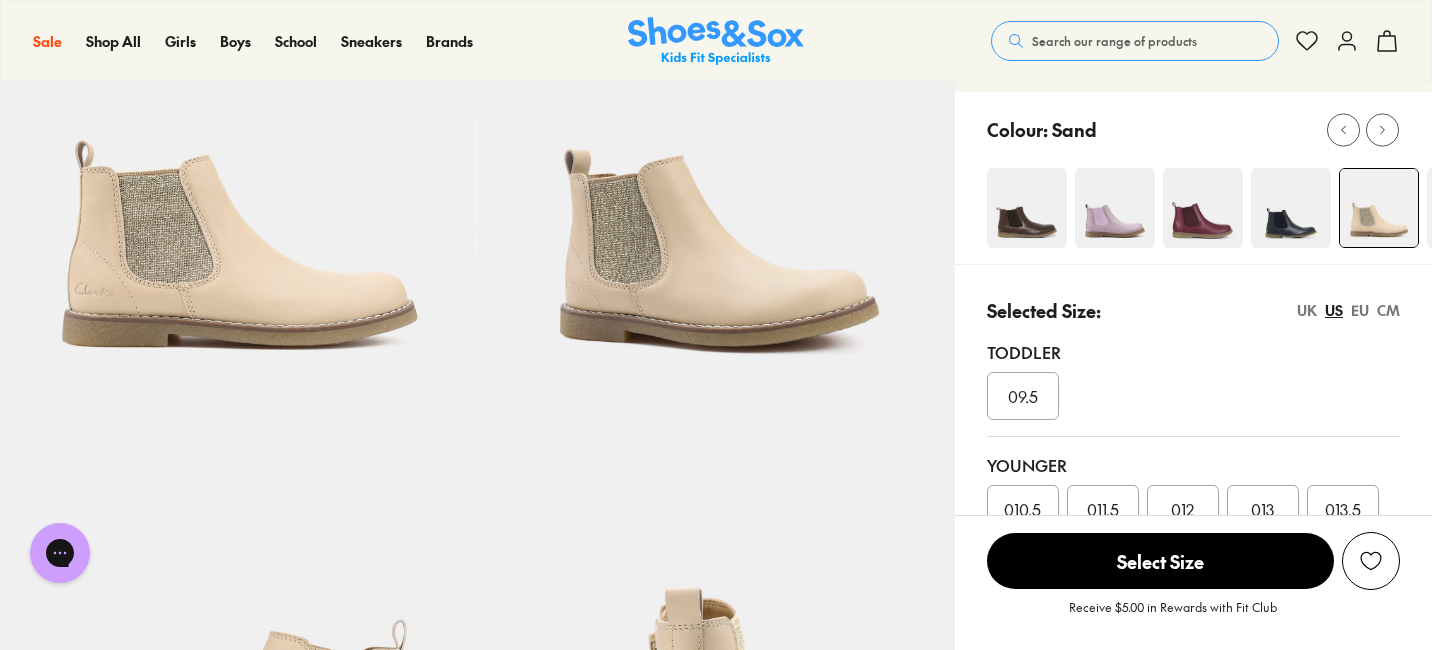 scroll, scrollTop: 172, scrollLeft: 0, axis: vertical 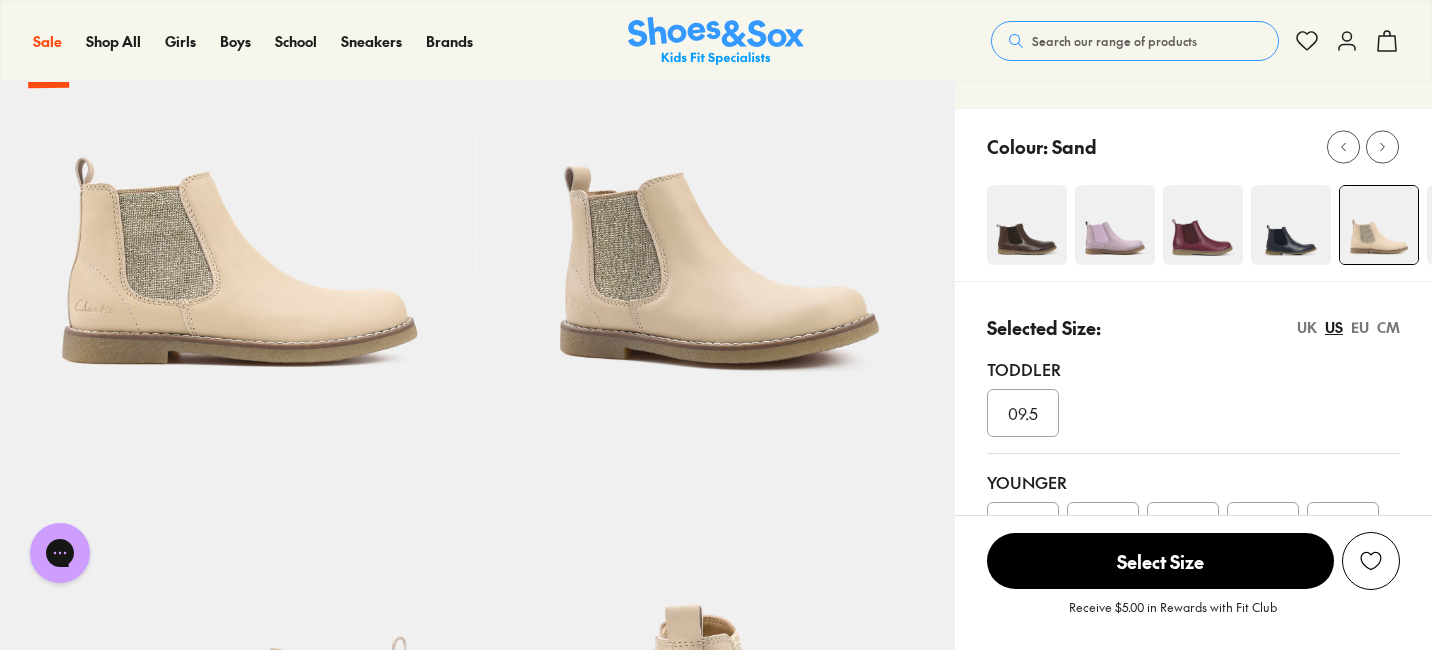 click on "EU" at bounding box center (1360, 327) 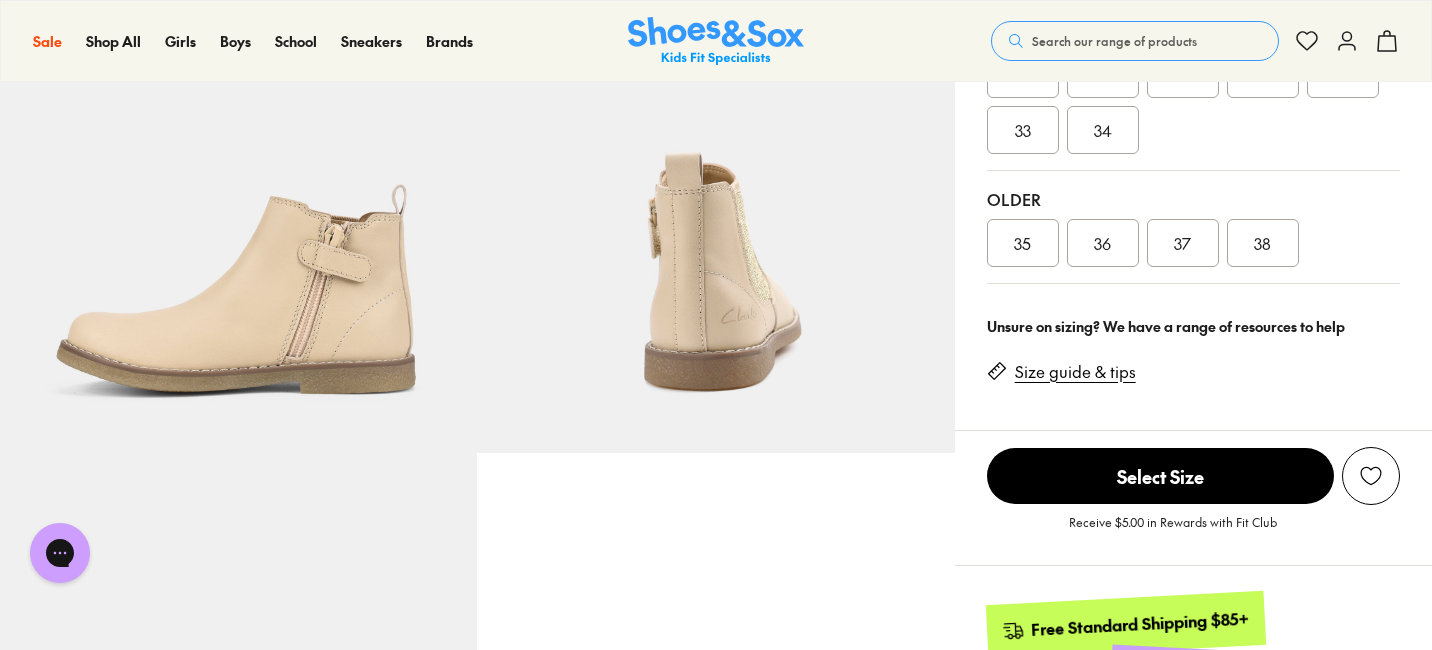scroll, scrollTop: 652, scrollLeft: 0, axis: vertical 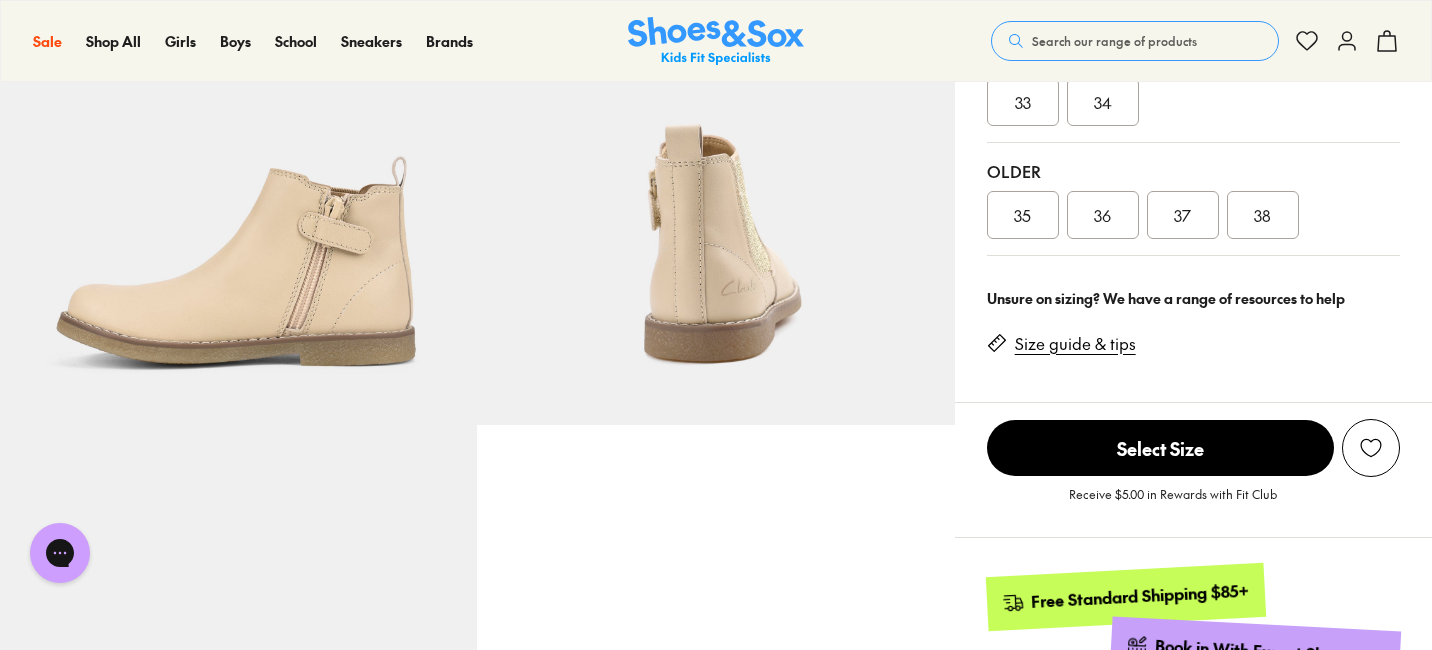 click on "38" at bounding box center [1263, 215] 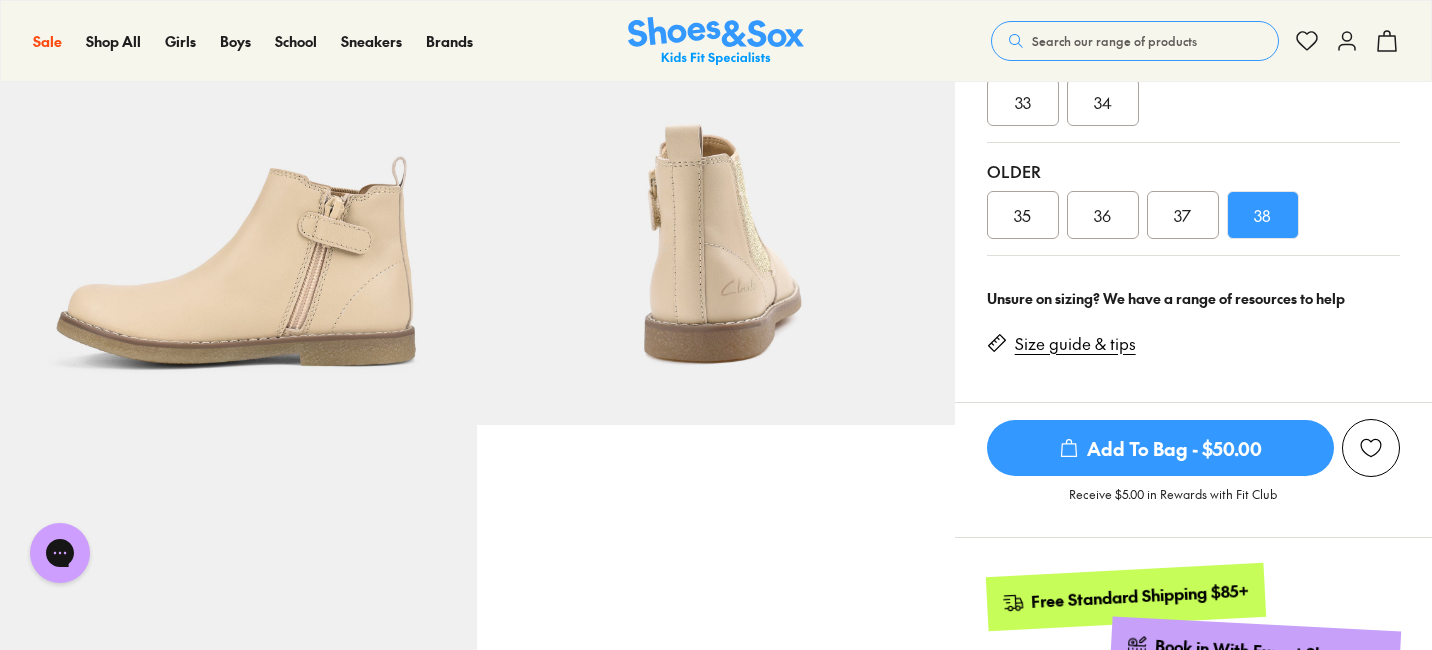 click 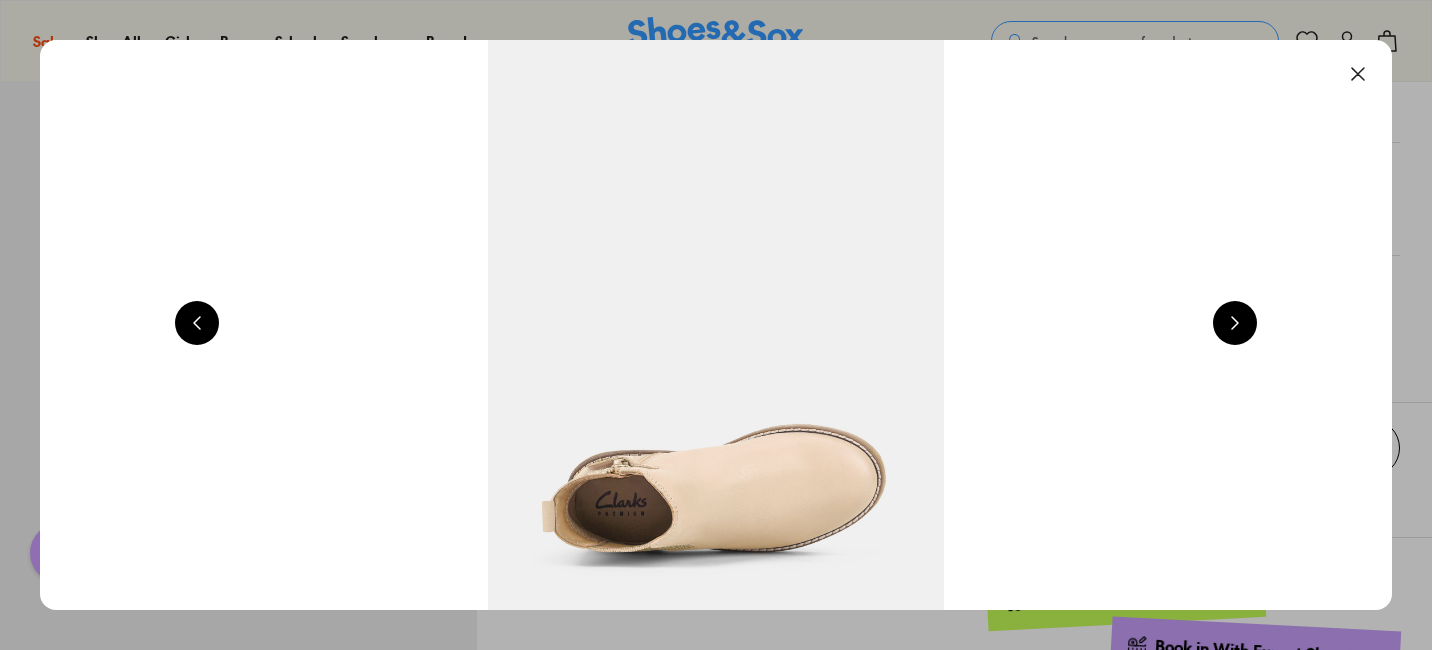 scroll, scrollTop: 0, scrollLeft: 5440, axis: horizontal 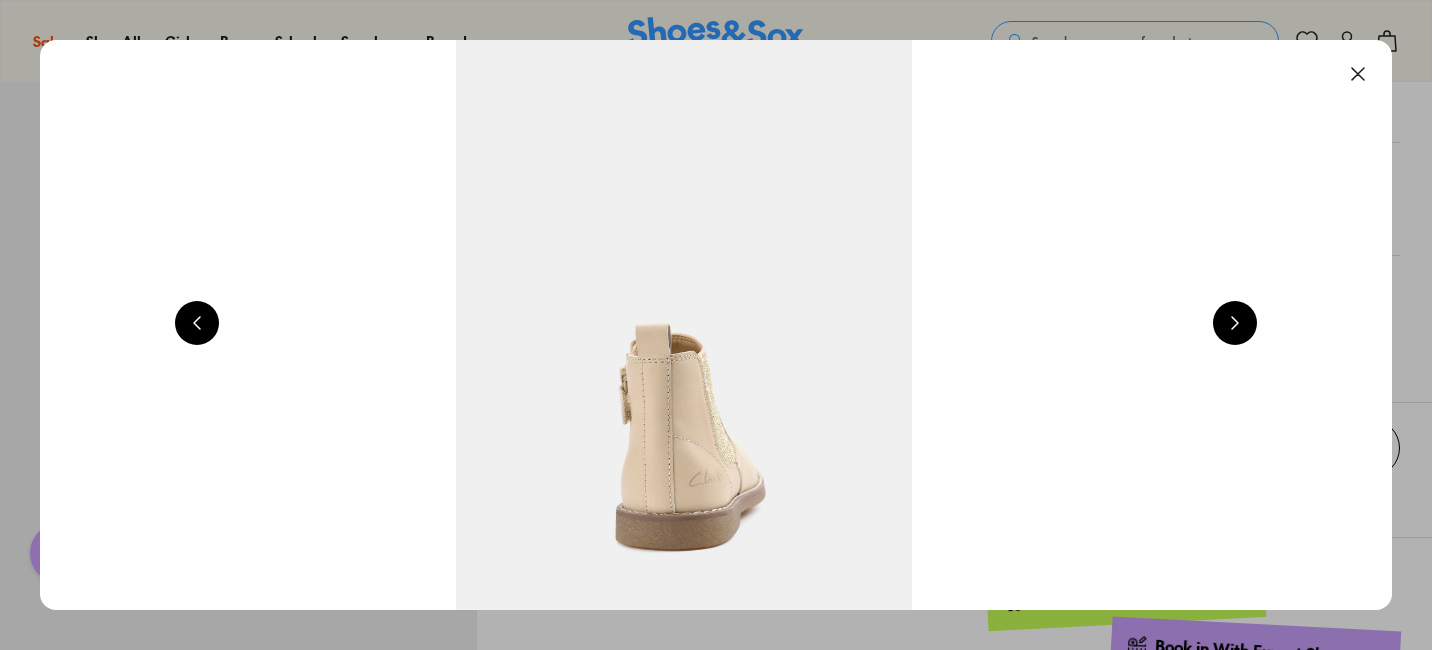 click at bounding box center (1235, 323) 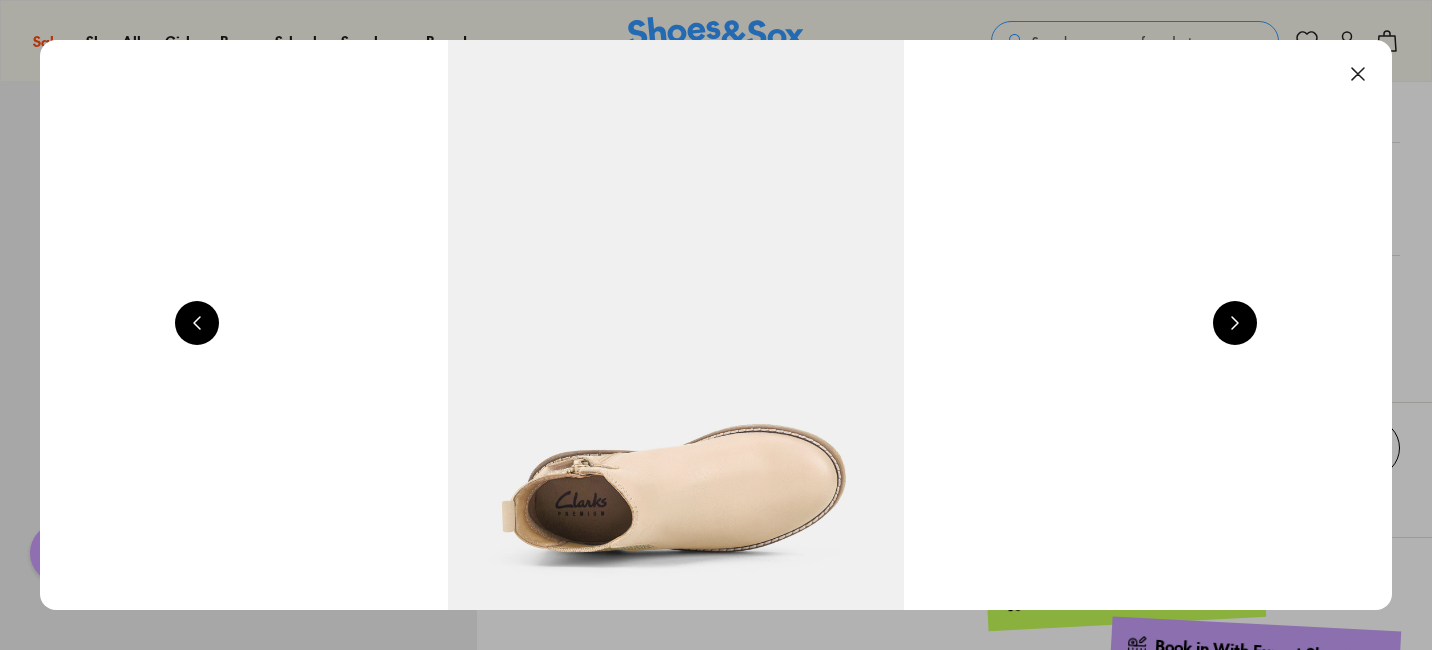 click at bounding box center (1235, 323) 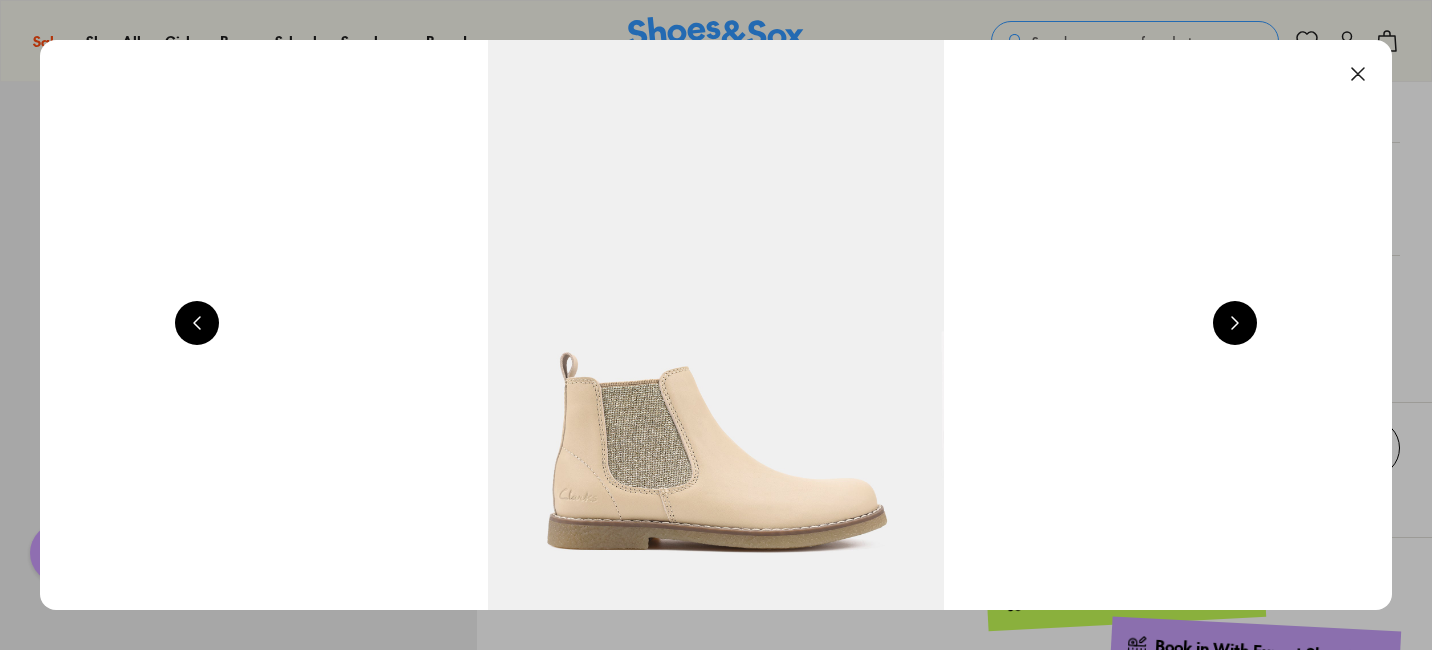 scroll, scrollTop: 0, scrollLeft: 1360, axis: horizontal 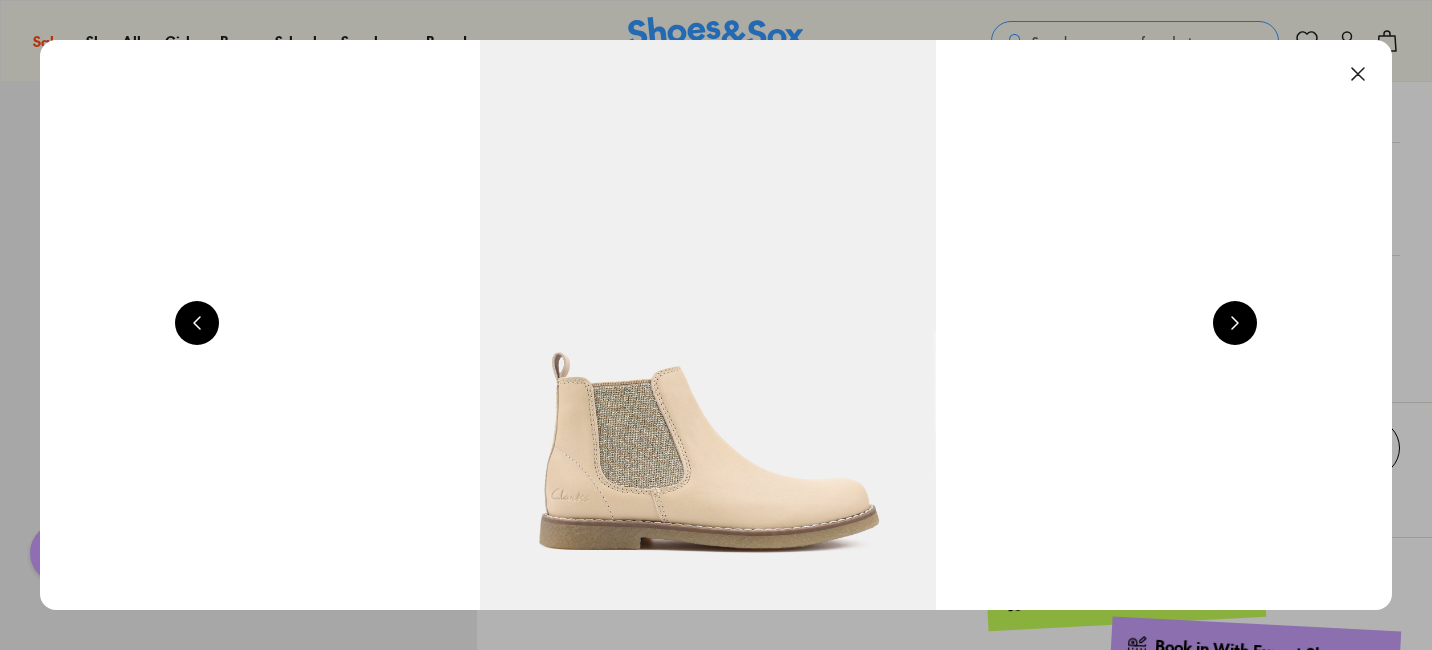 click at bounding box center (1358, 74) 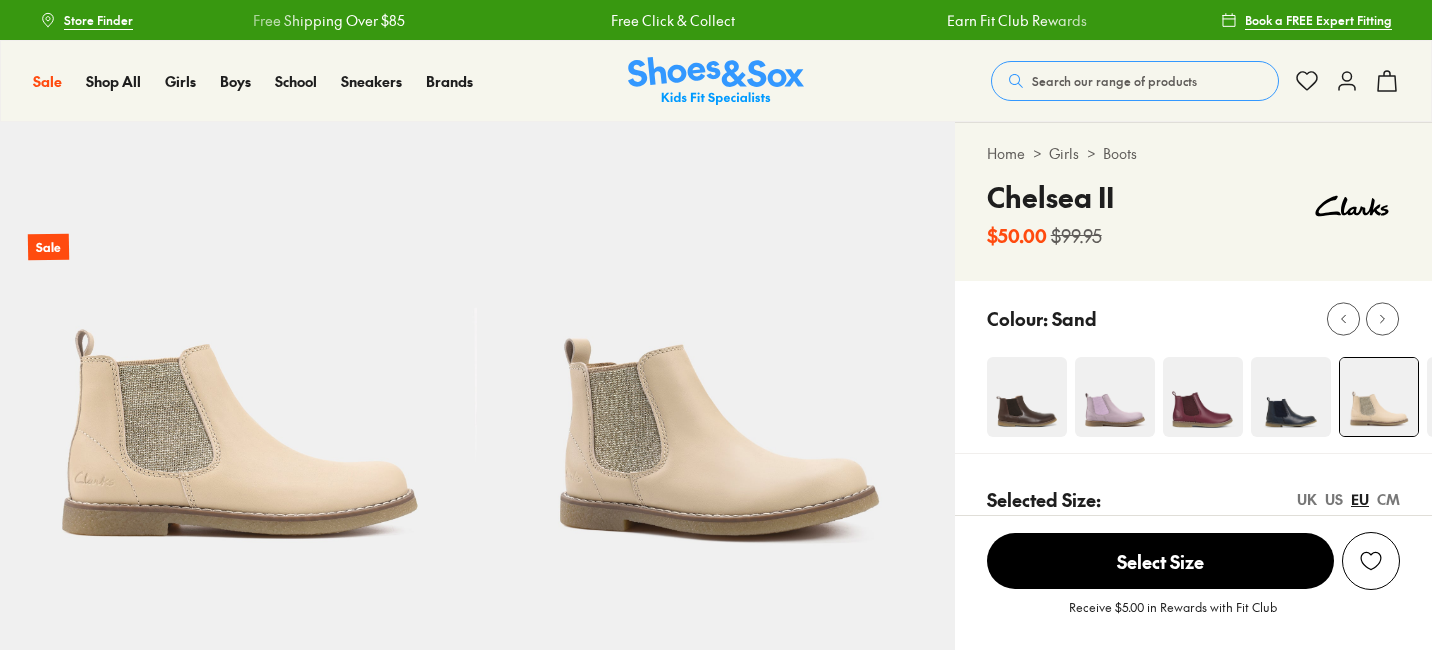 scroll, scrollTop: 0, scrollLeft: 0, axis: both 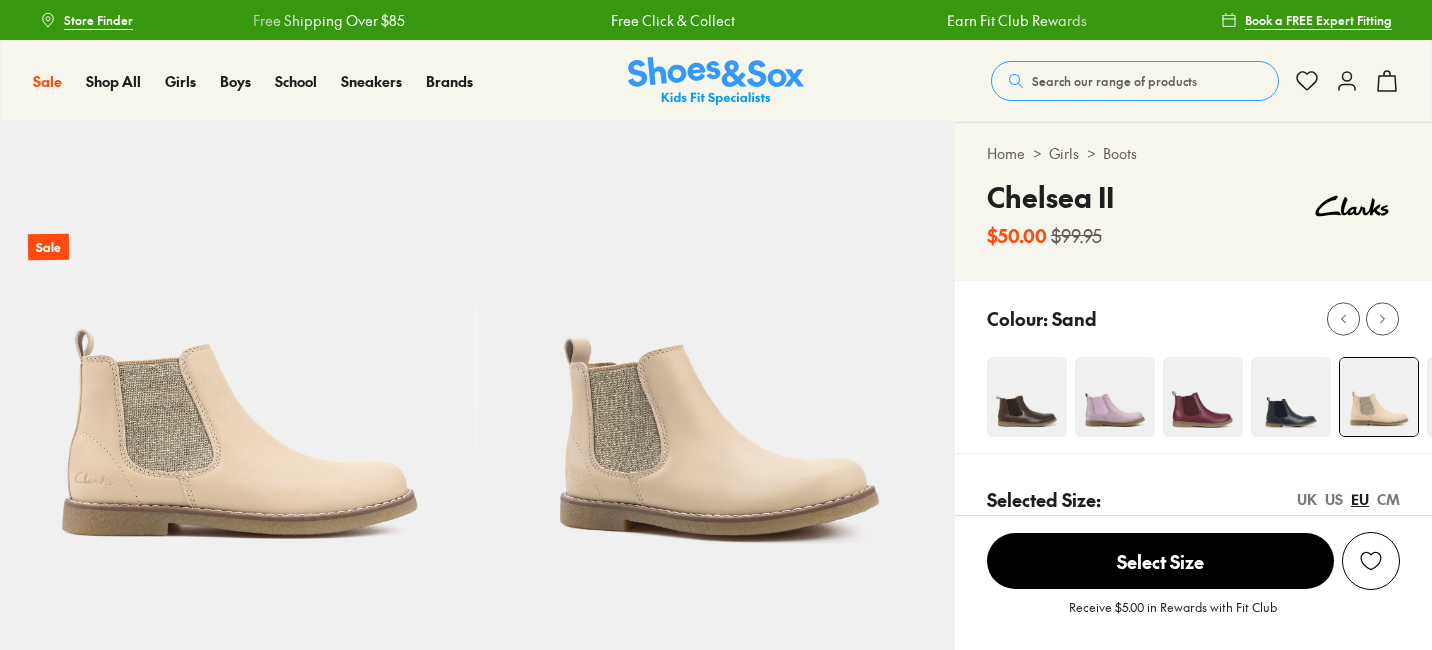 select on "*" 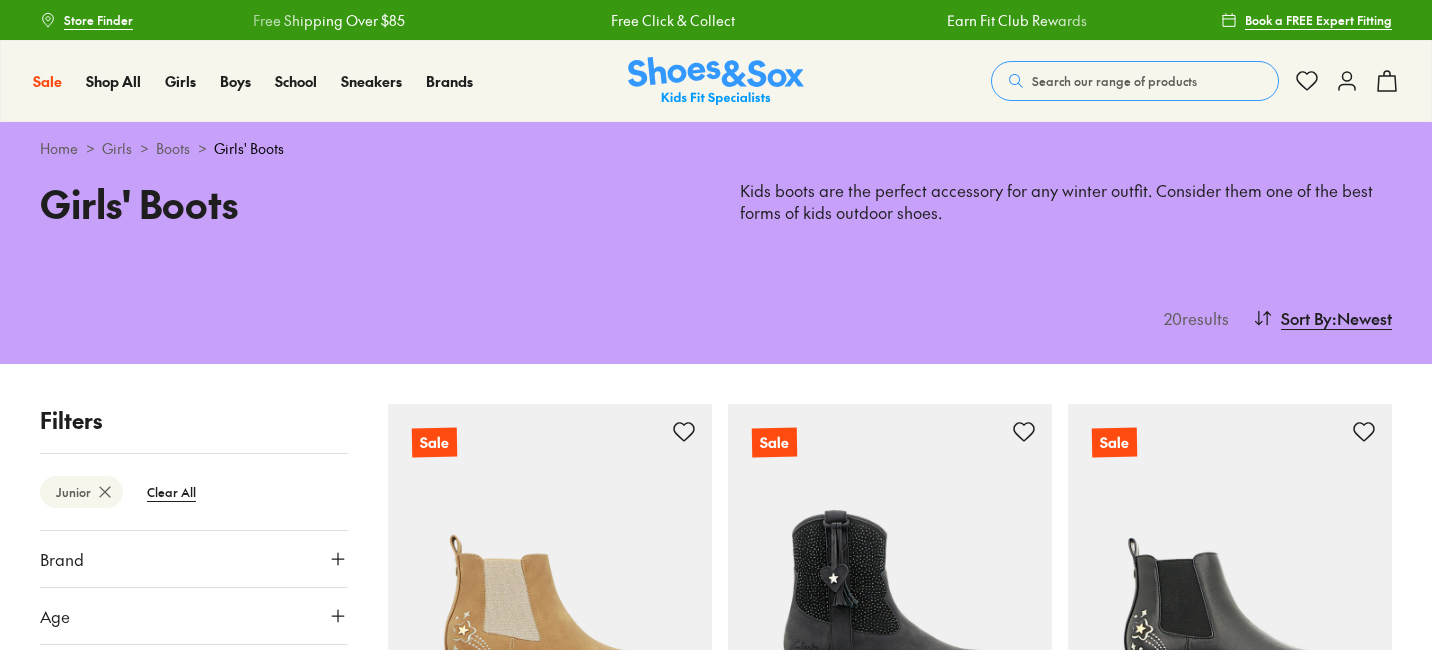 scroll, scrollTop: 662, scrollLeft: 0, axis: vertical 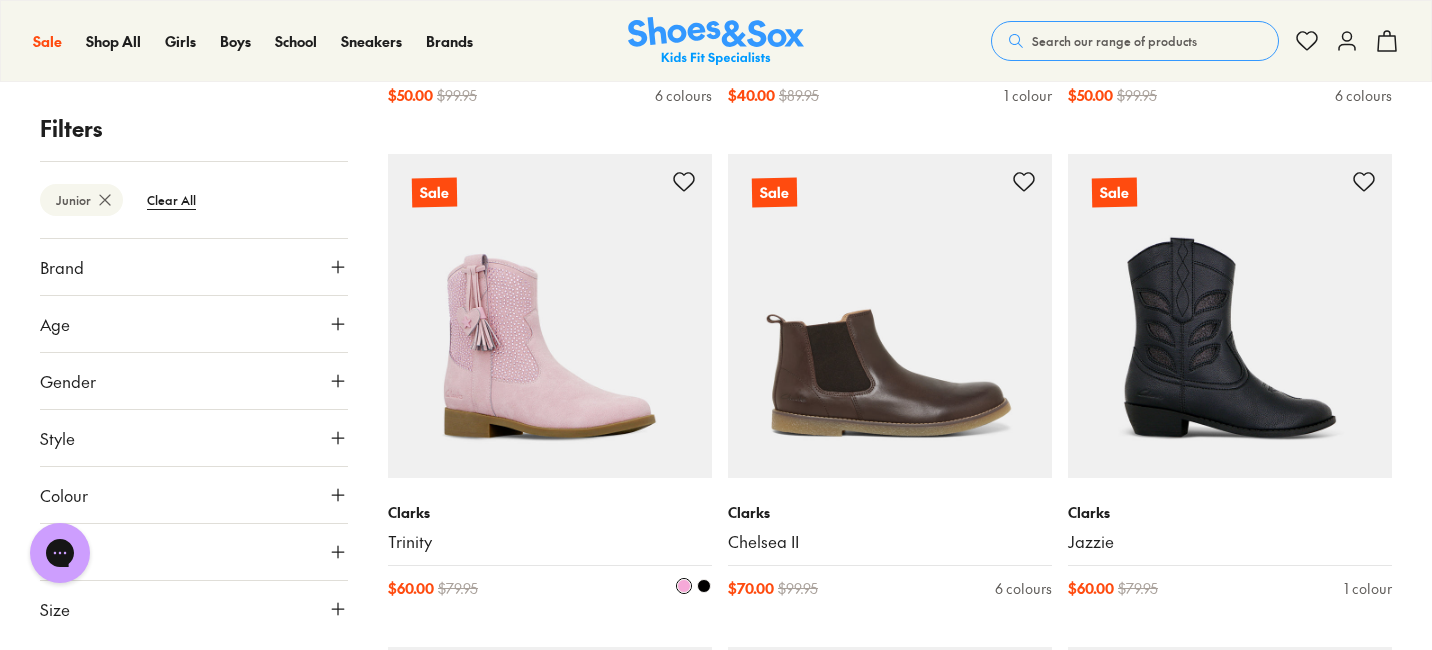click at bounding box center [550, 316] 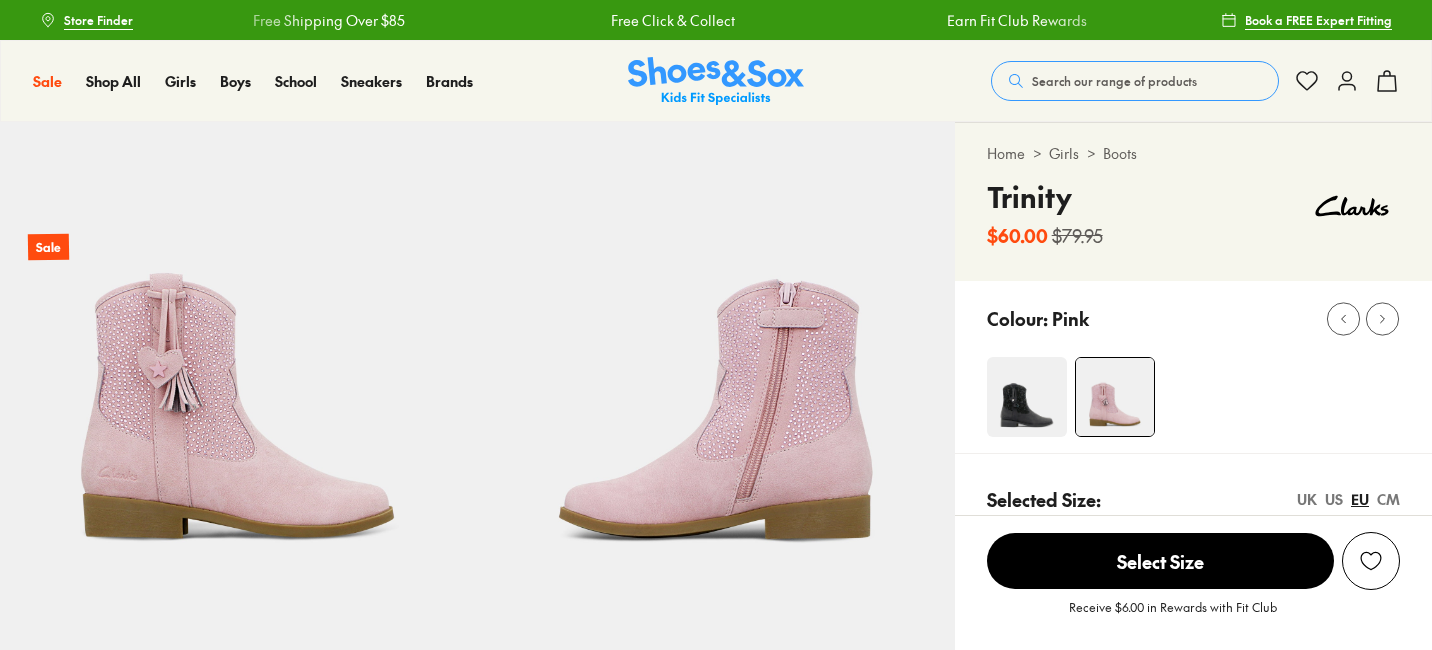 scroll, scrollTop: 0, scrollLeft: 0, axis: both 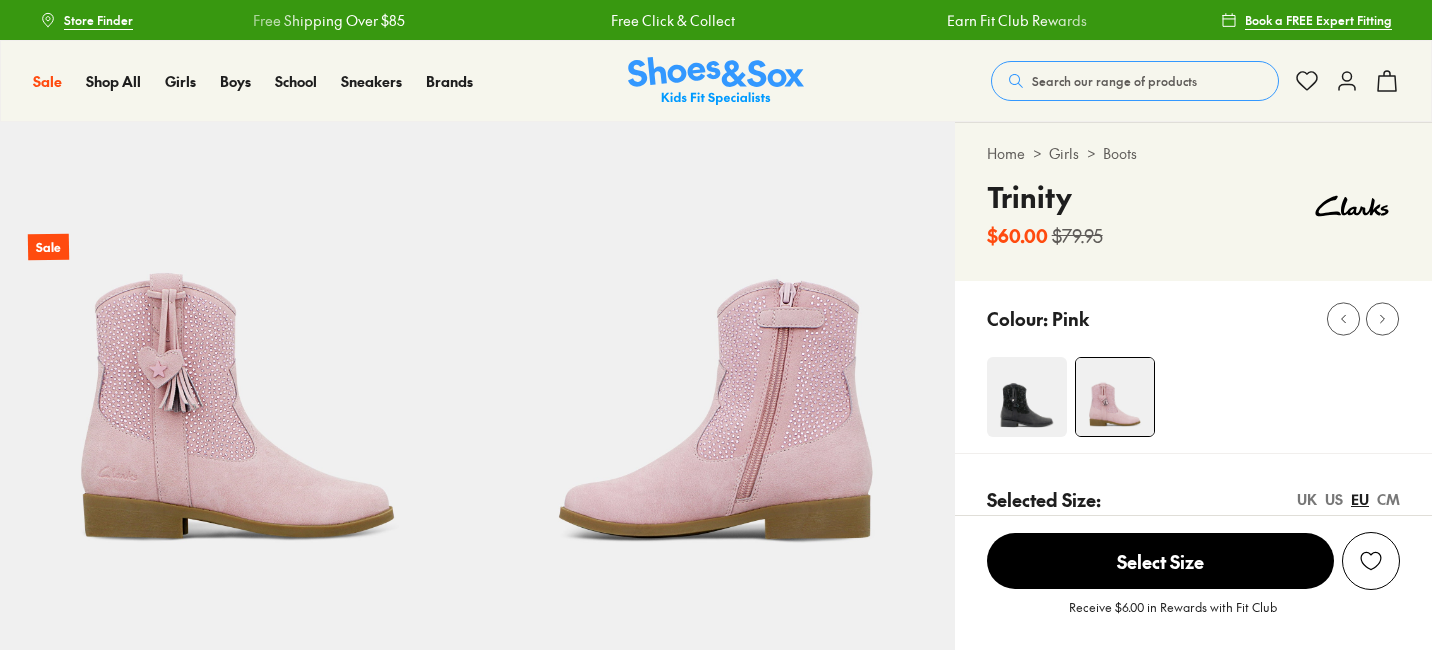 select on "*" 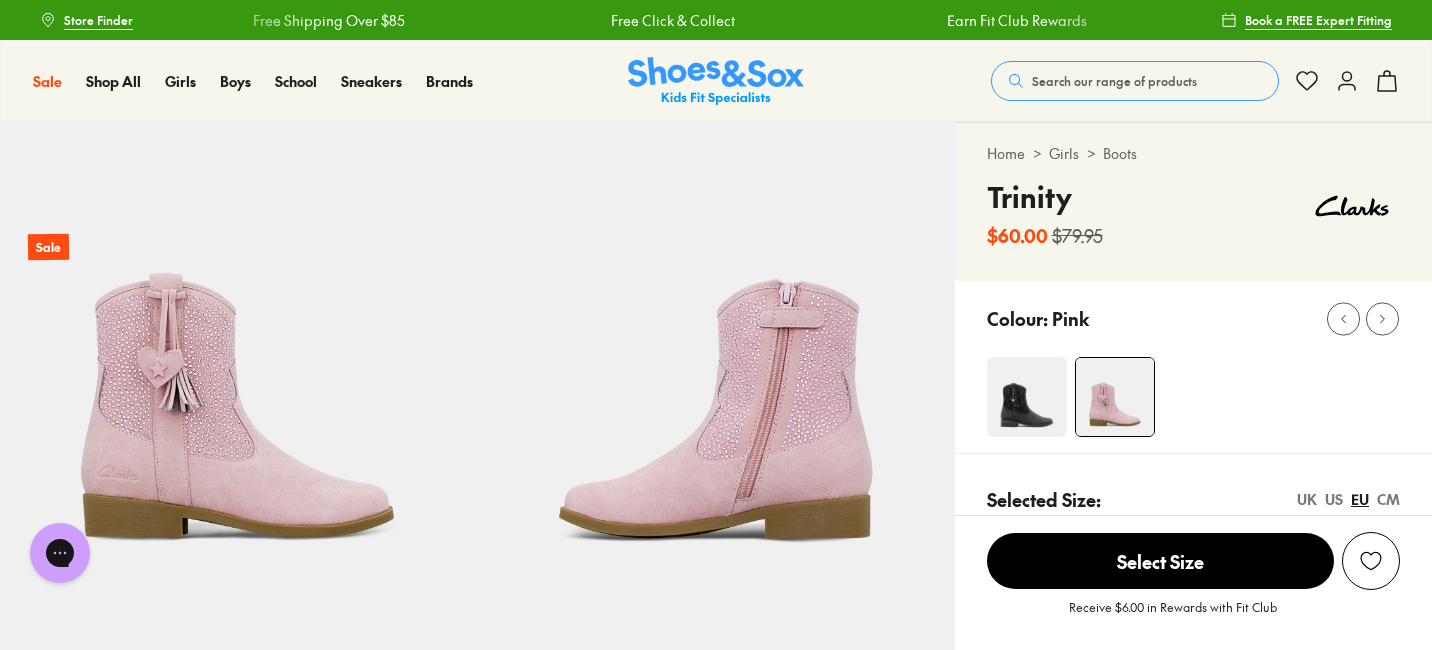 scroll, scrollTop: 0, scrollLeft: 0, axis: both 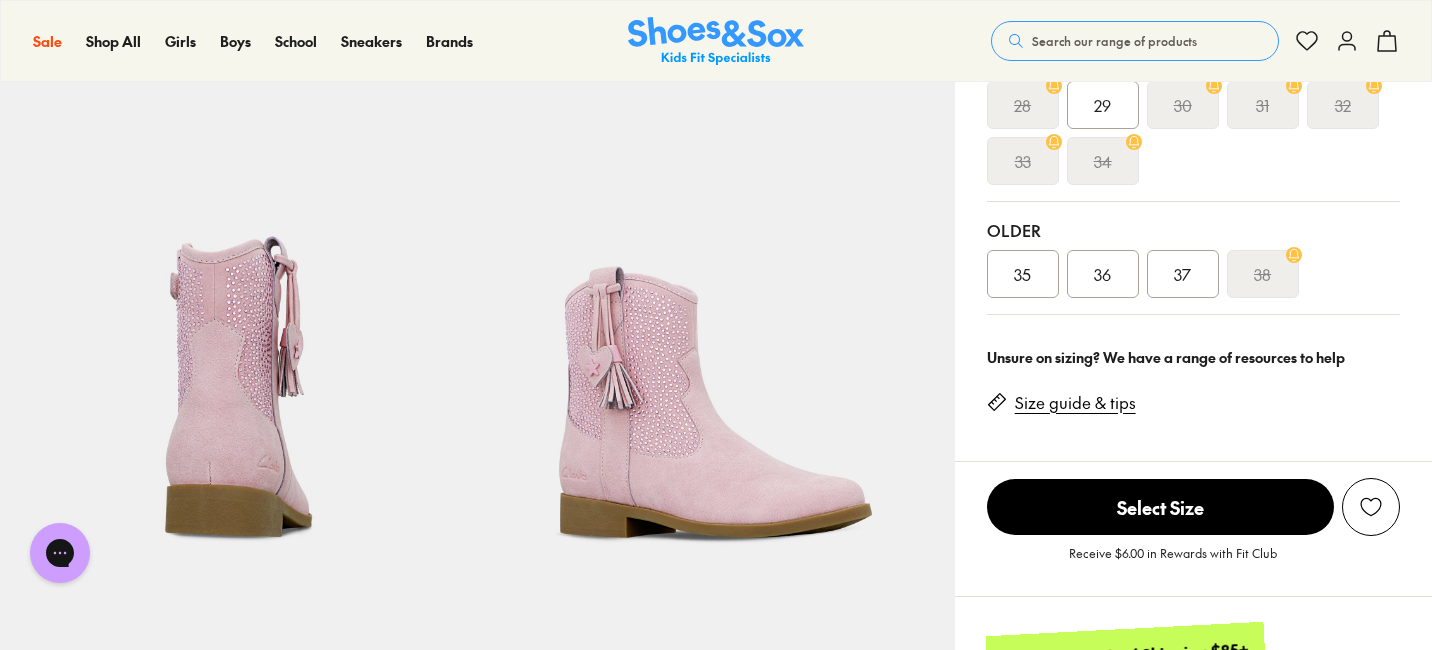 click on "38" at bounding box center [1262, 274] 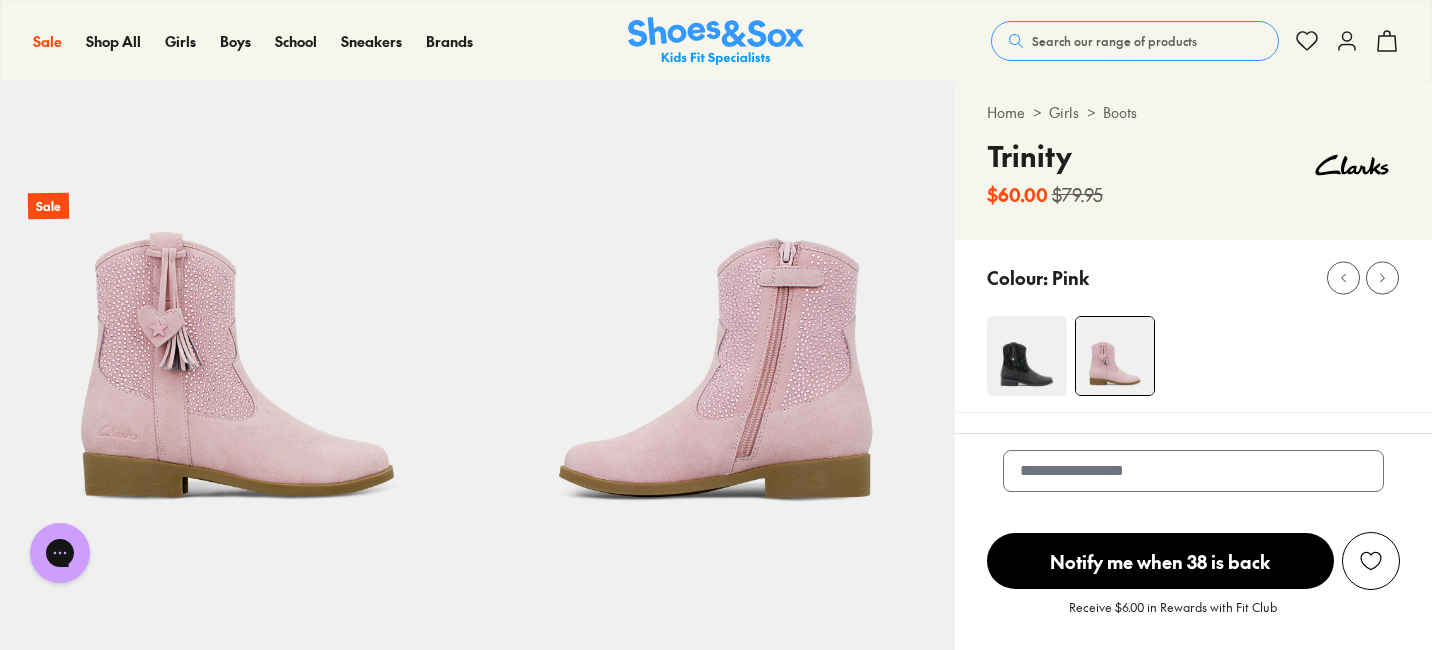 scroll, scrollTop: 0, scrollLeft: 0, axis: both 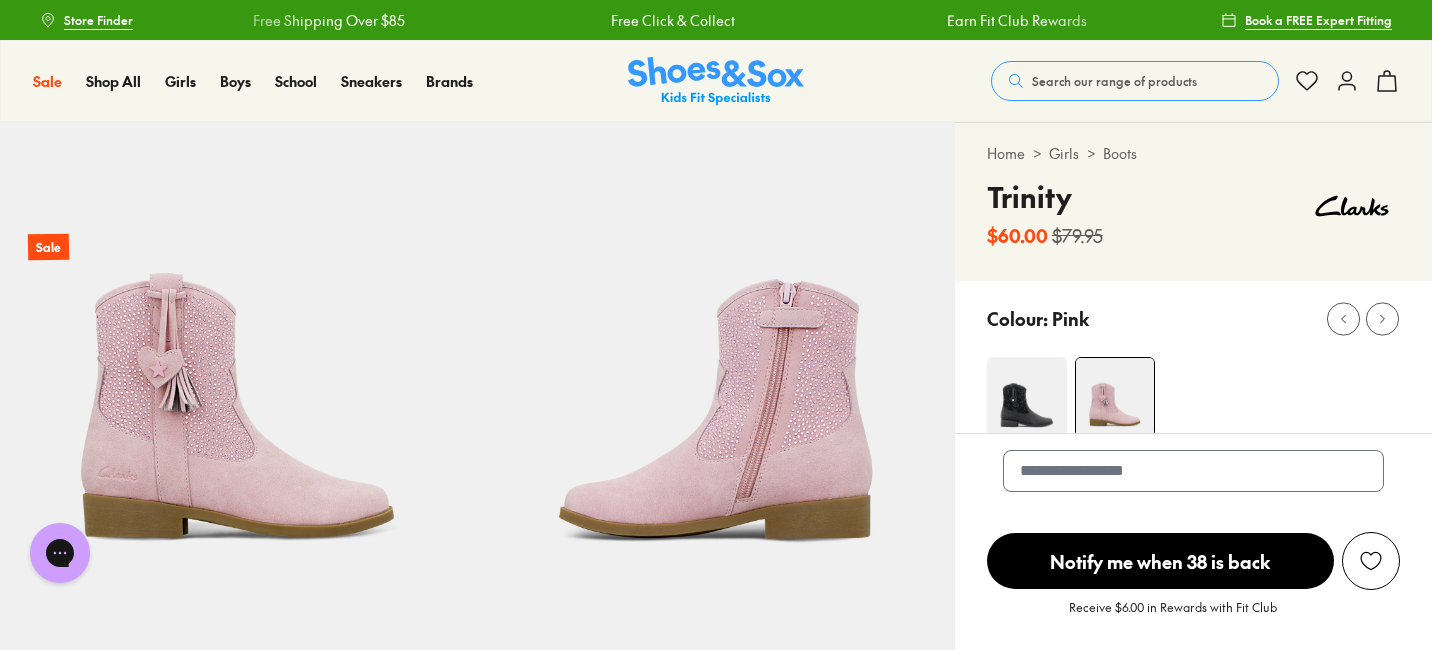 click at bounding box center [1027, 397] 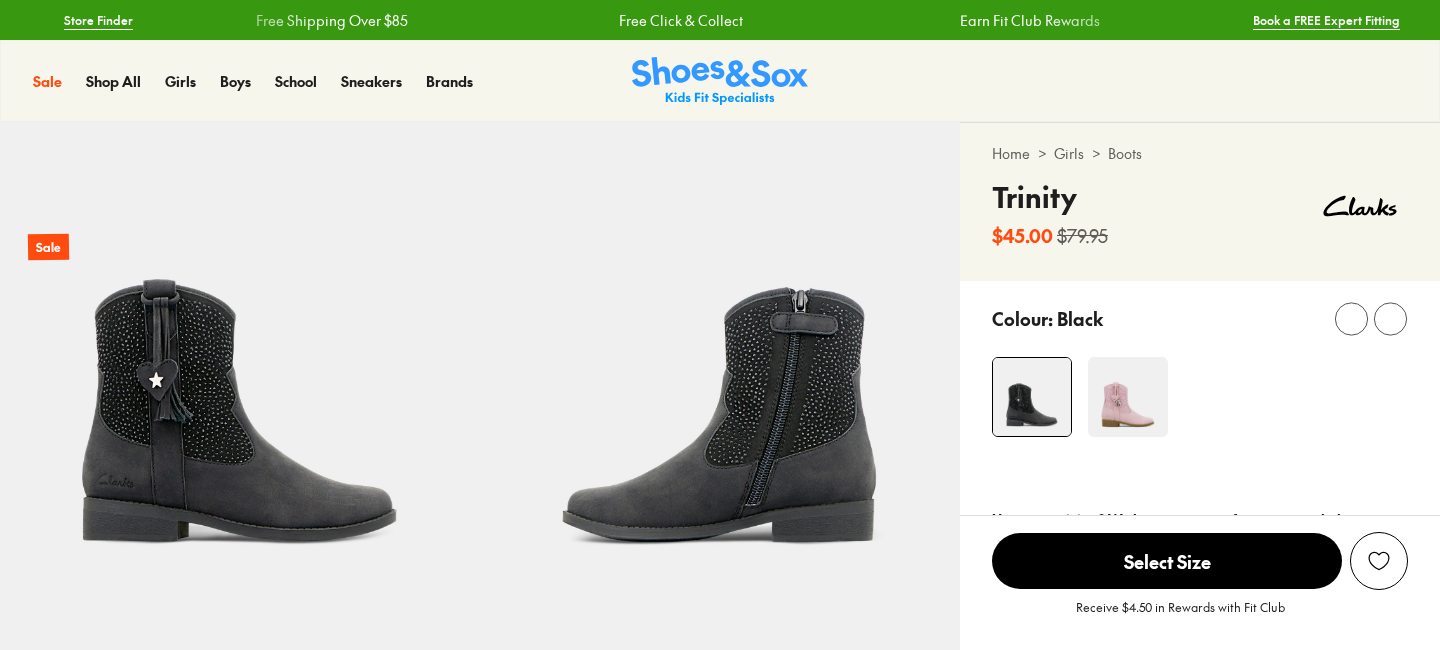 click at bounding box center [1032, 397] 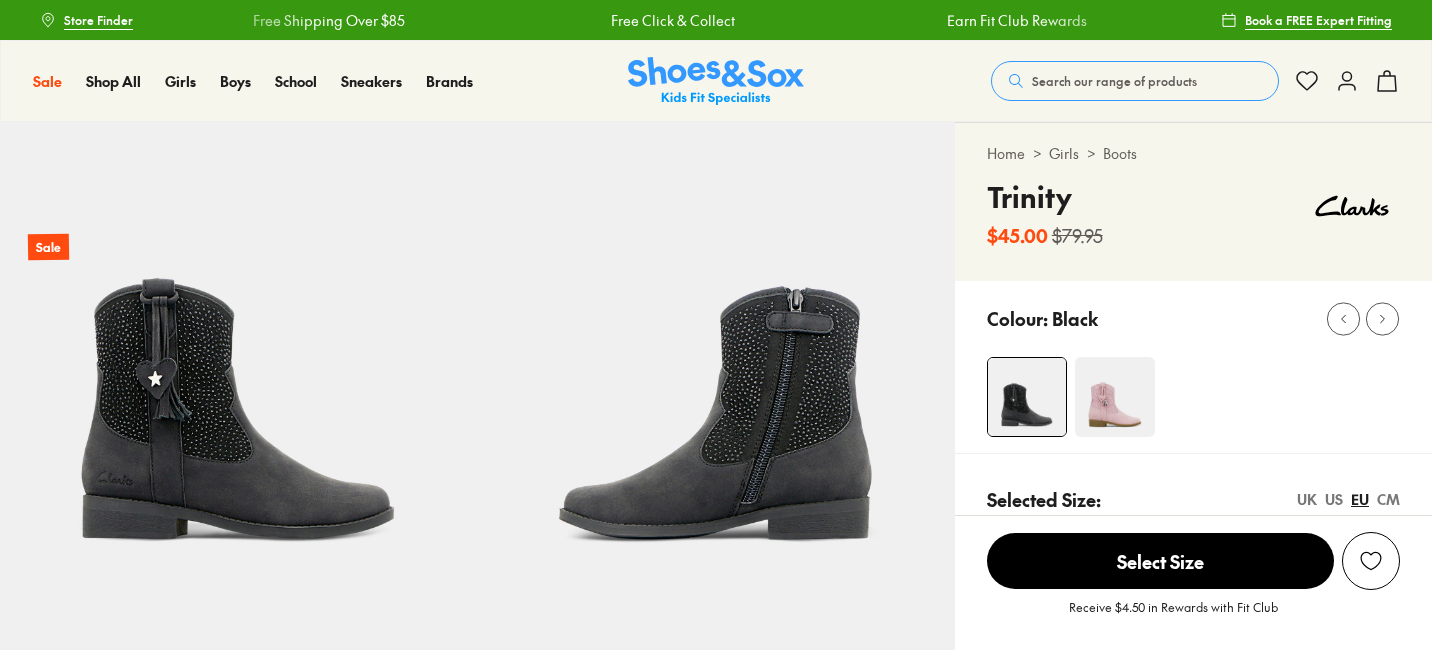 scroll, scrollTop: 0, scrollLeft: 0, axis: both 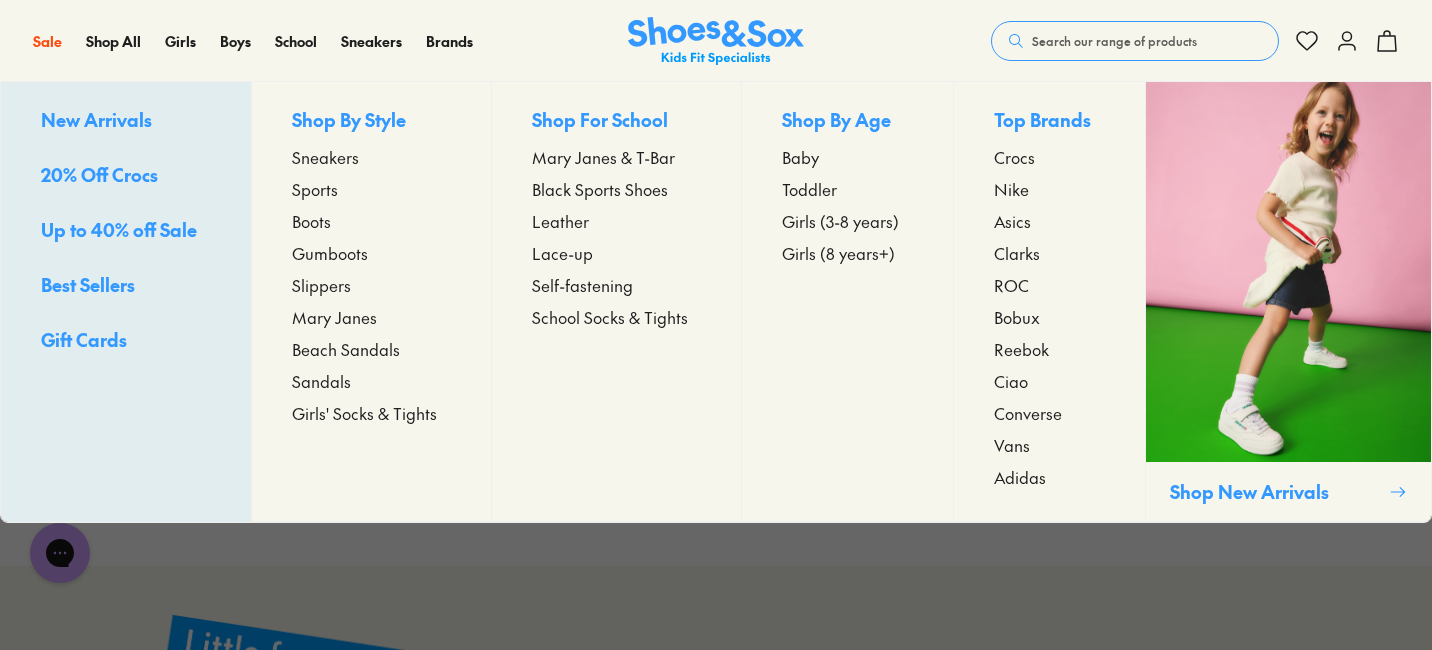 click on "Girls (8 years+)" at bounding box center [838, 253] 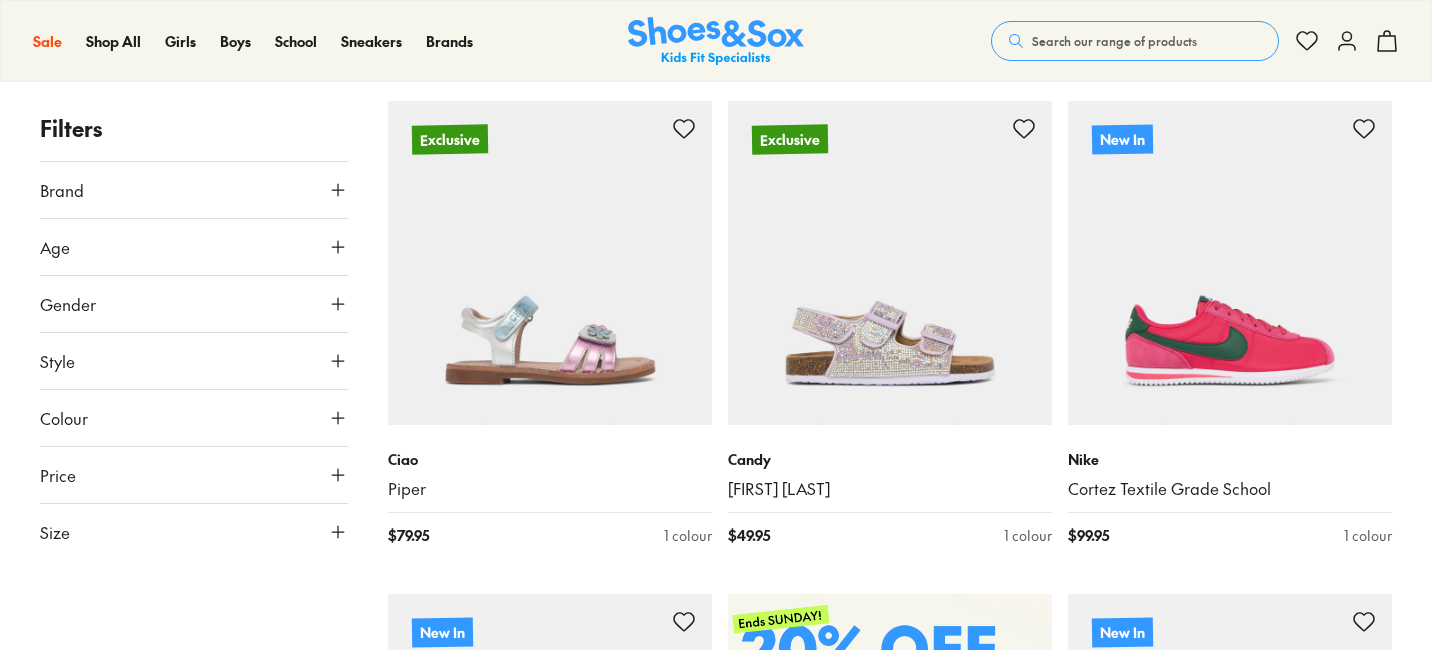 scroll, scrollTop: 320, scrollLeft: 0, axis: vertical 